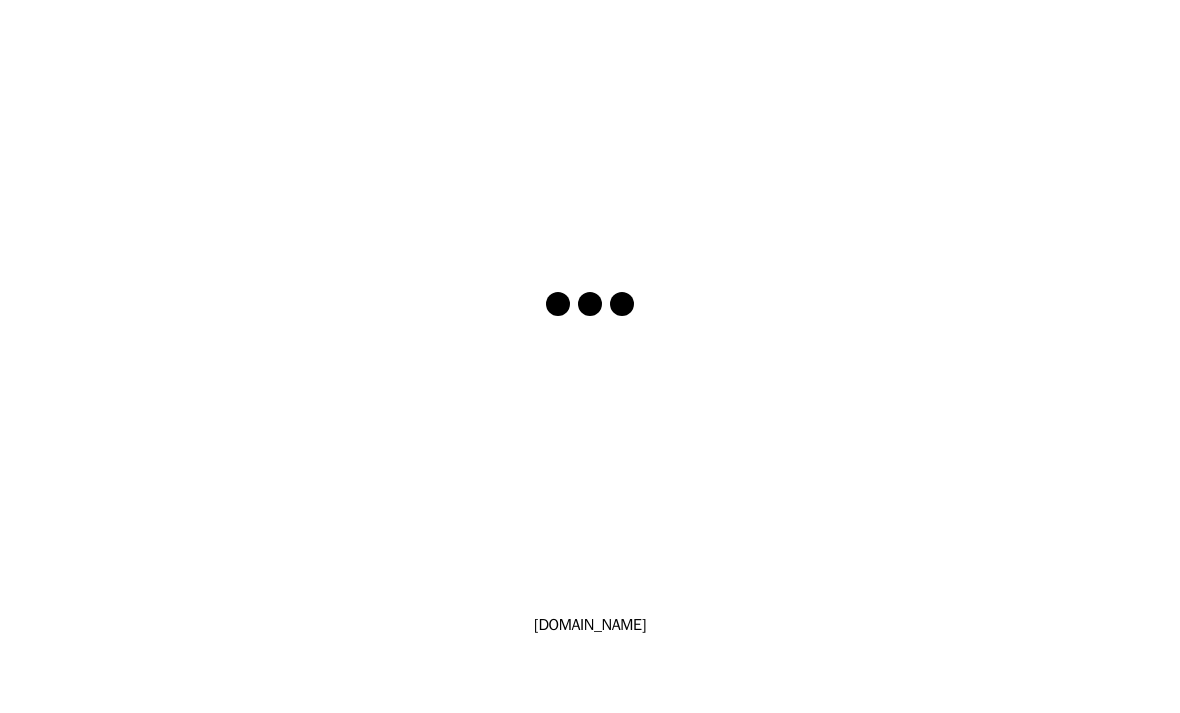 scroll, scrollTop: 0, scrollLeft: 0, axis: both 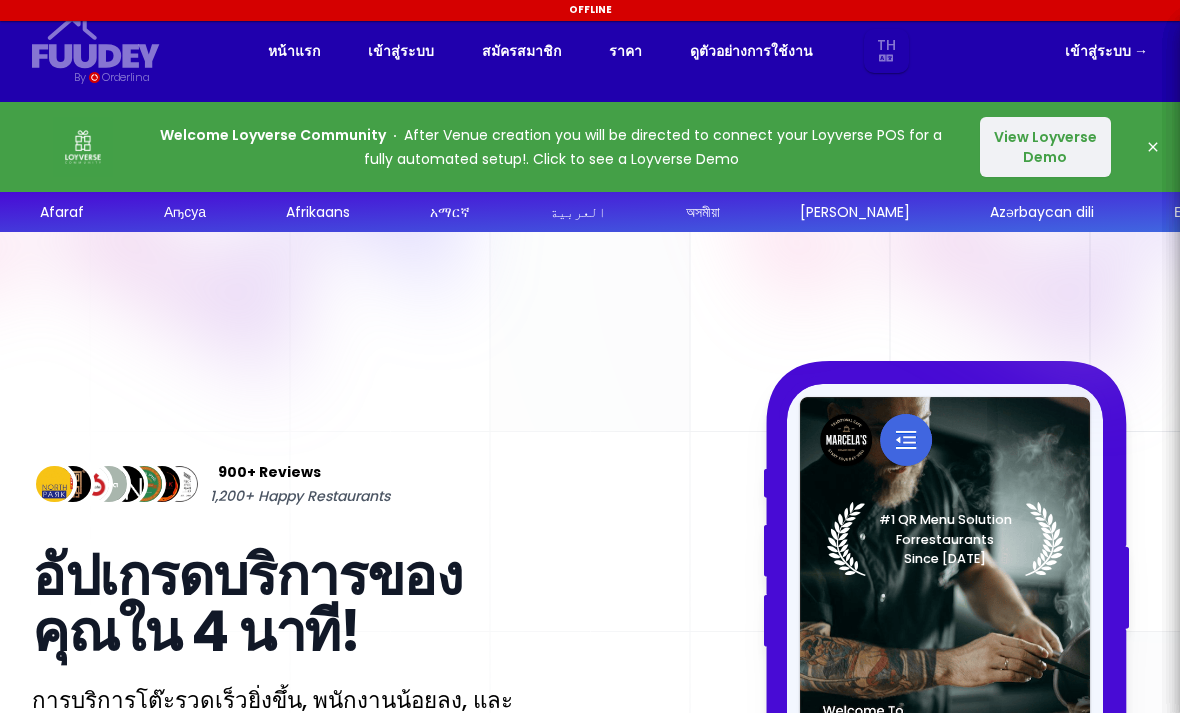 select on "th" 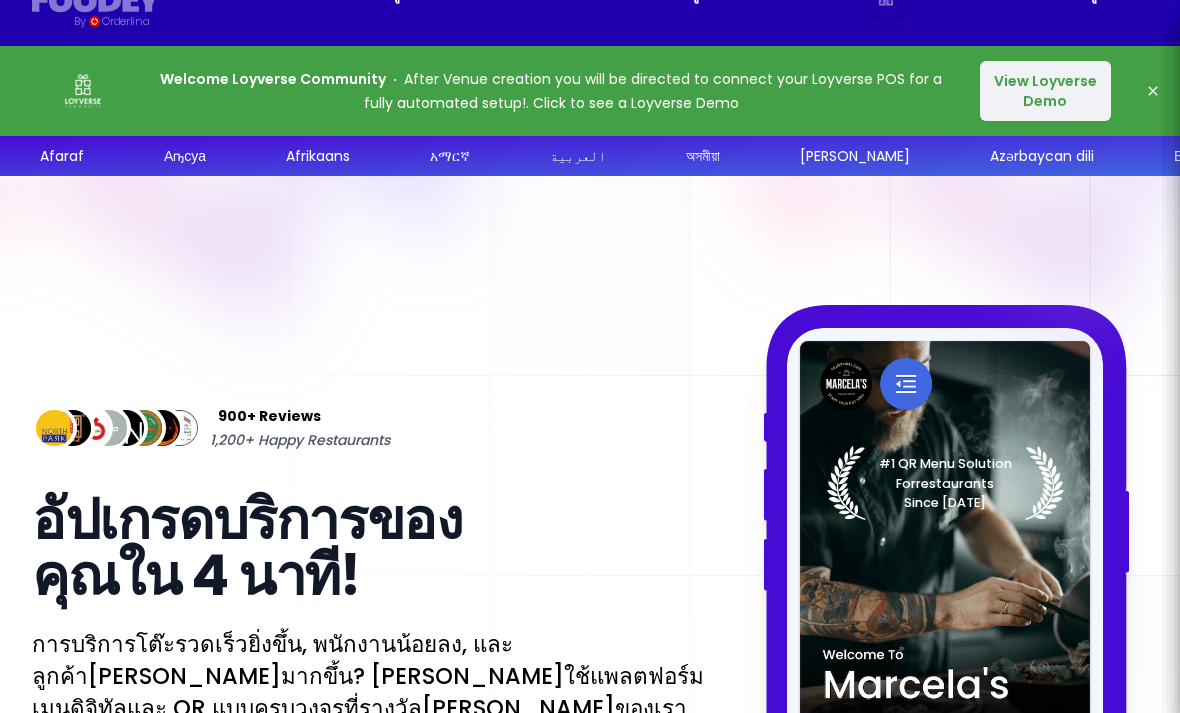 select on "th" 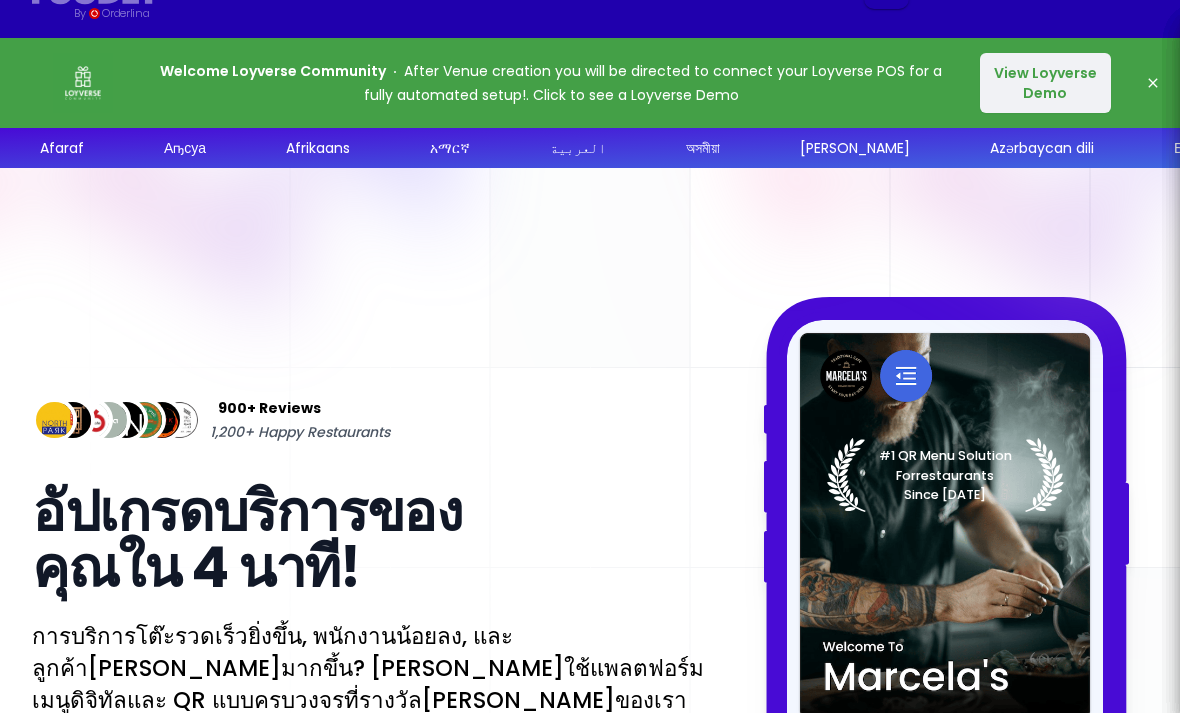 scroll, scrollTop: 79, scrollLeft: 0, axis: vertical 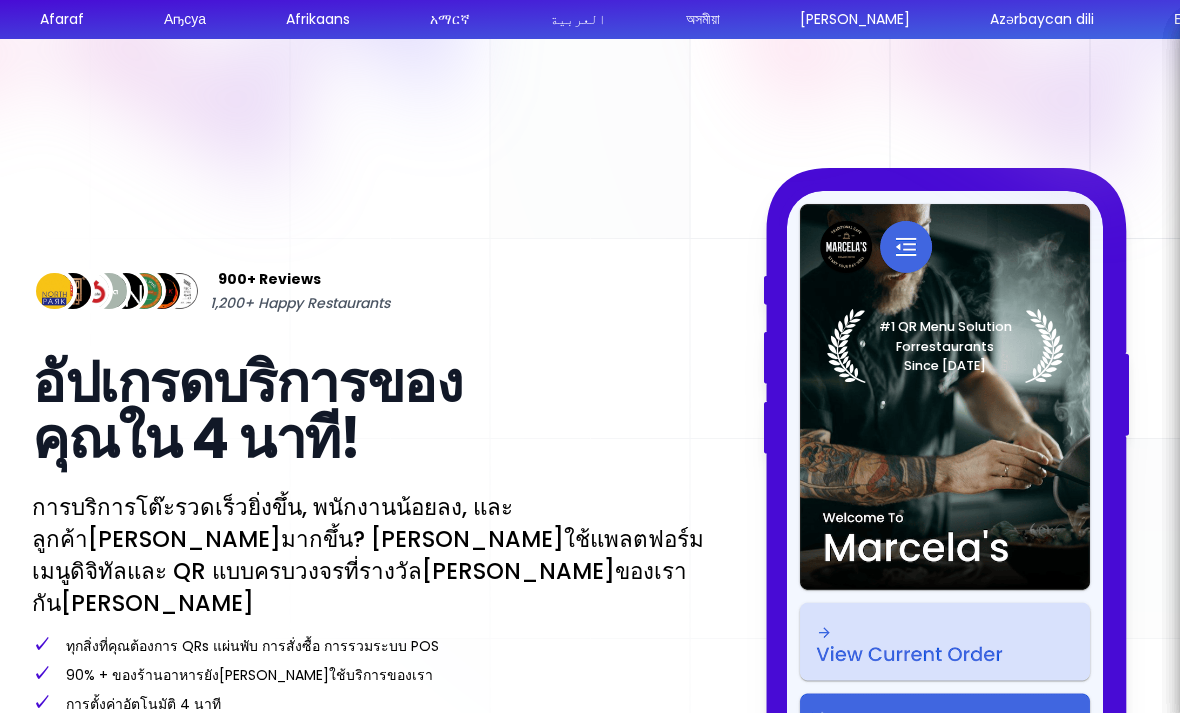 select on "th" 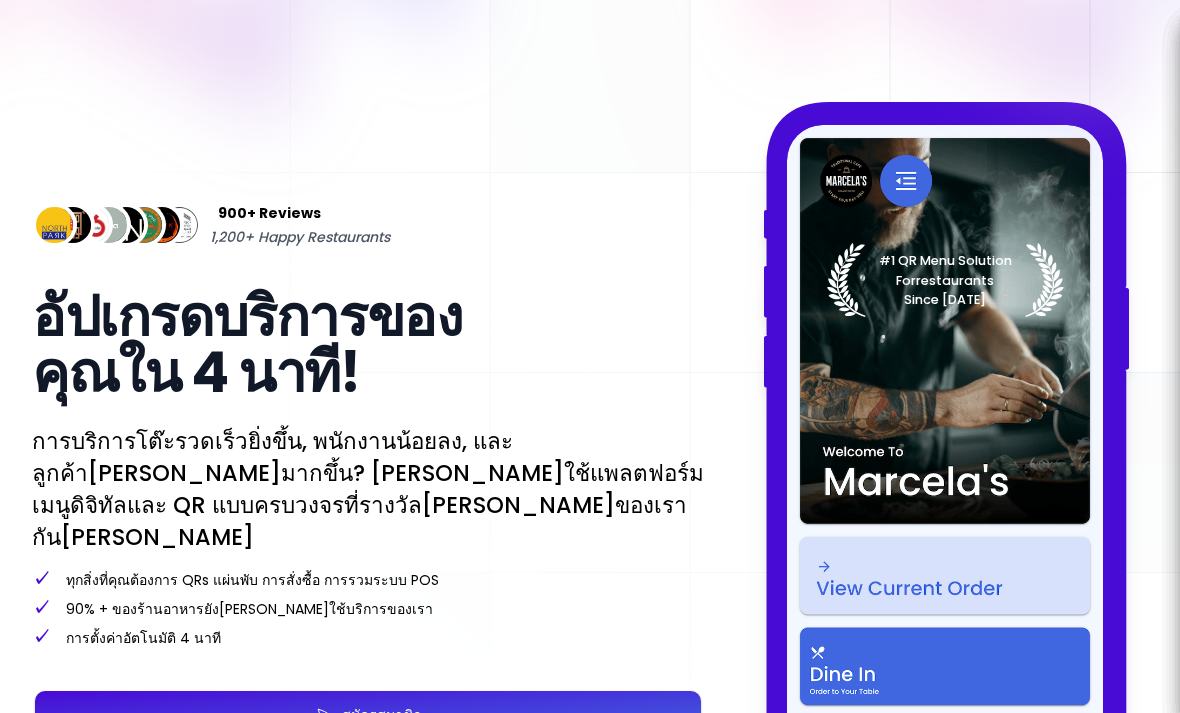 scroll, scrollTop: 270, scrollLeft: 0, axis: vertical 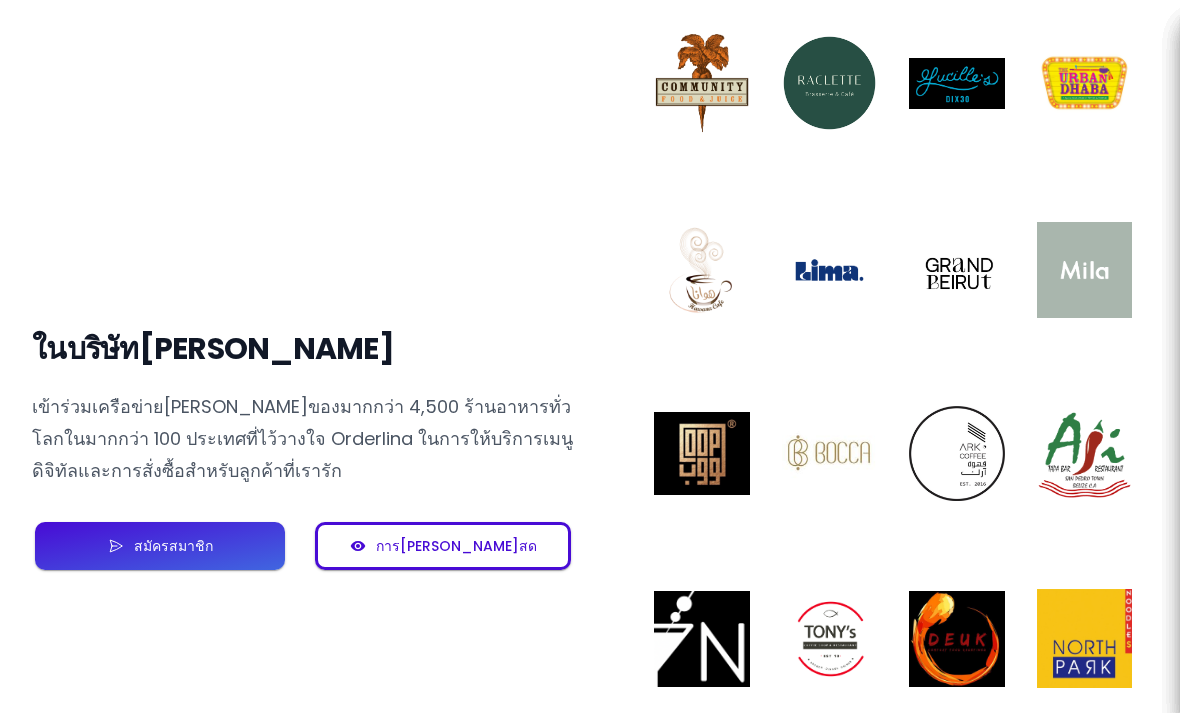 select on "th" 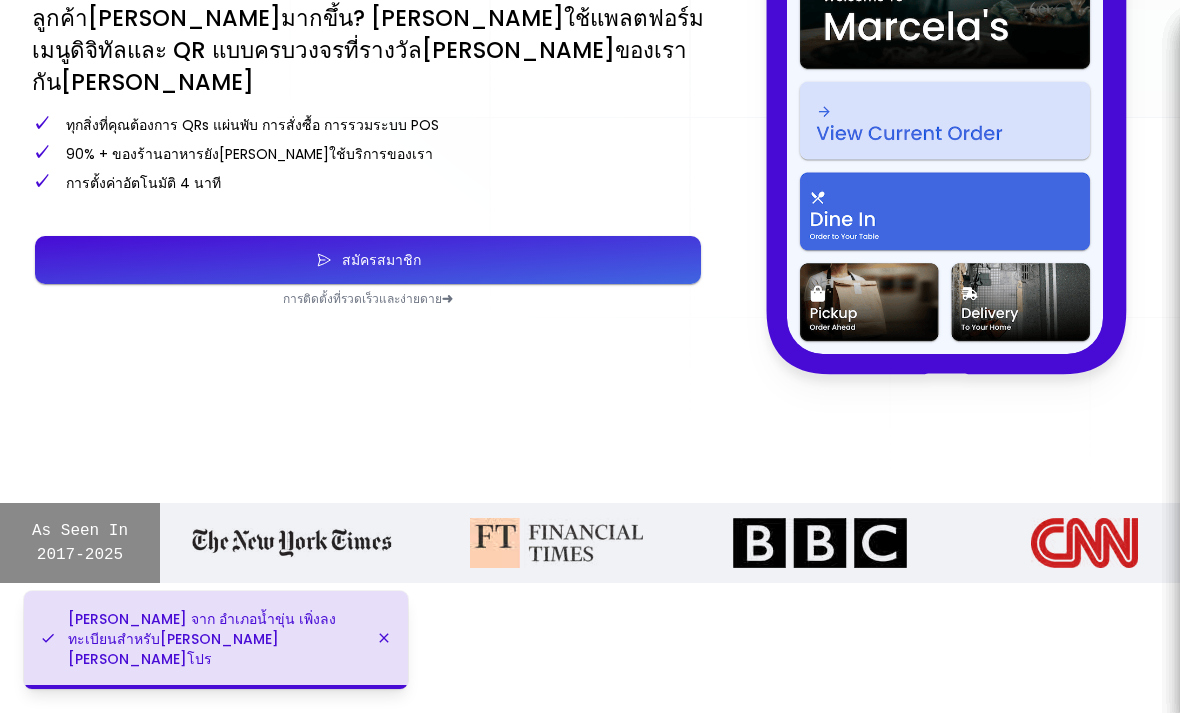 select on "th" 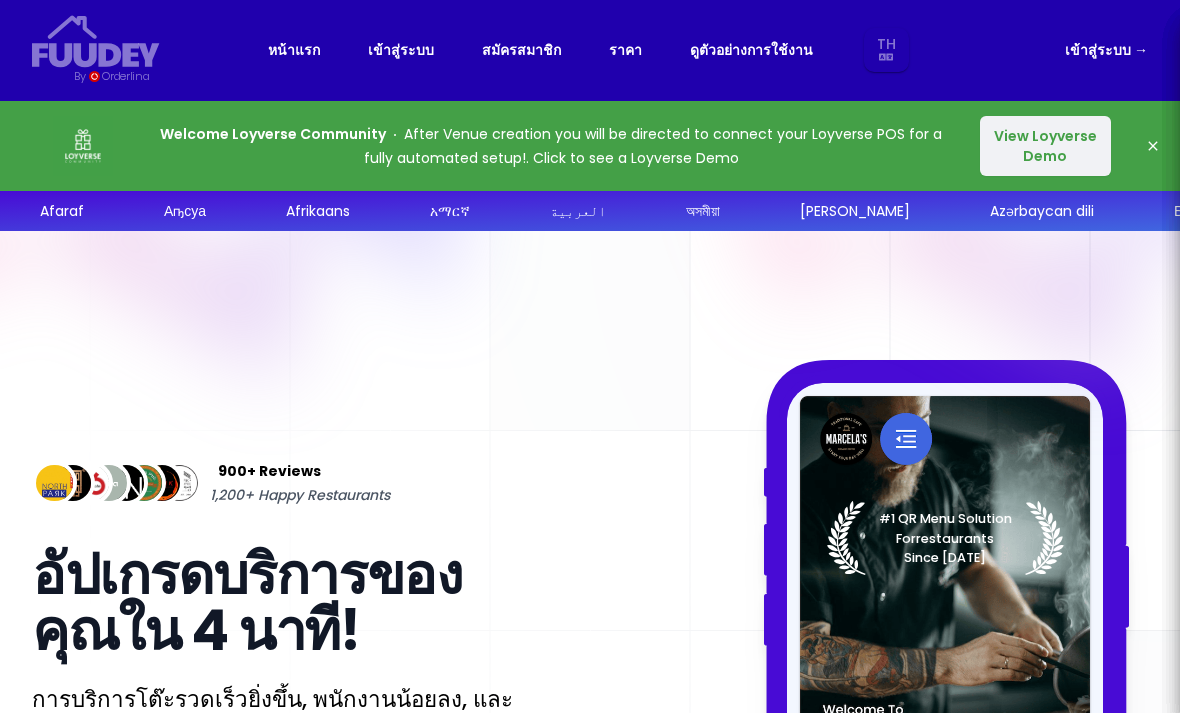 scroll, scrollTop: 0, scrollLeft: 0, axis: both 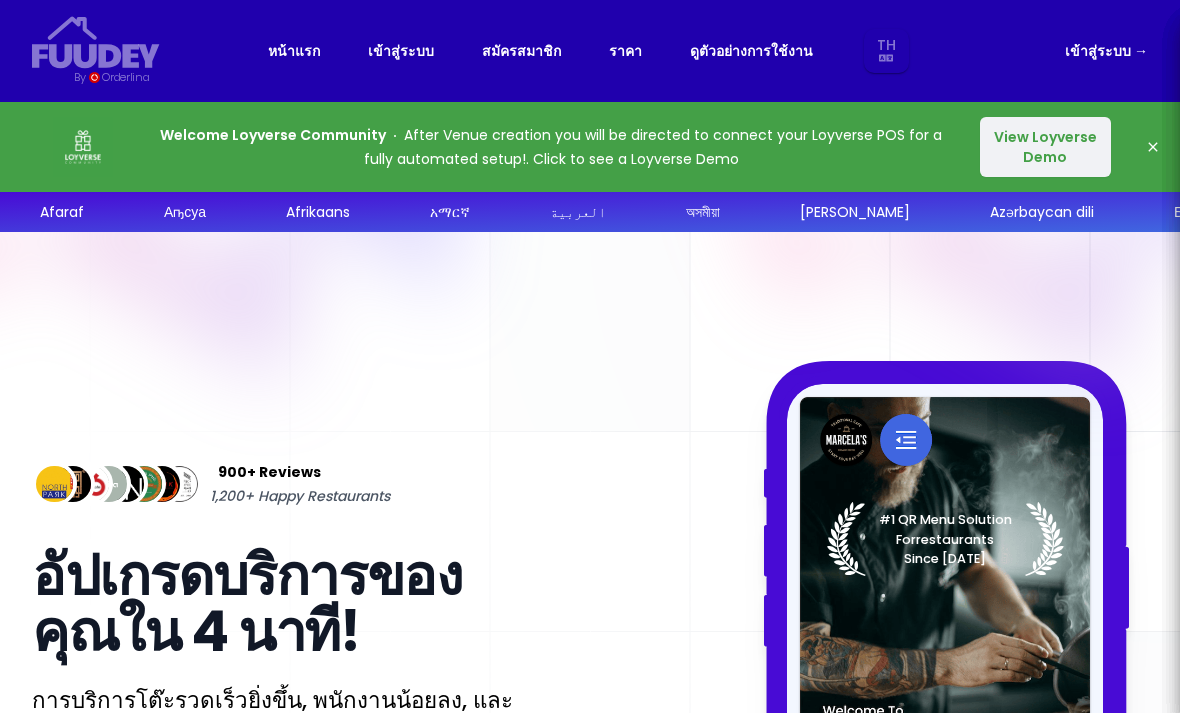 select on "th" 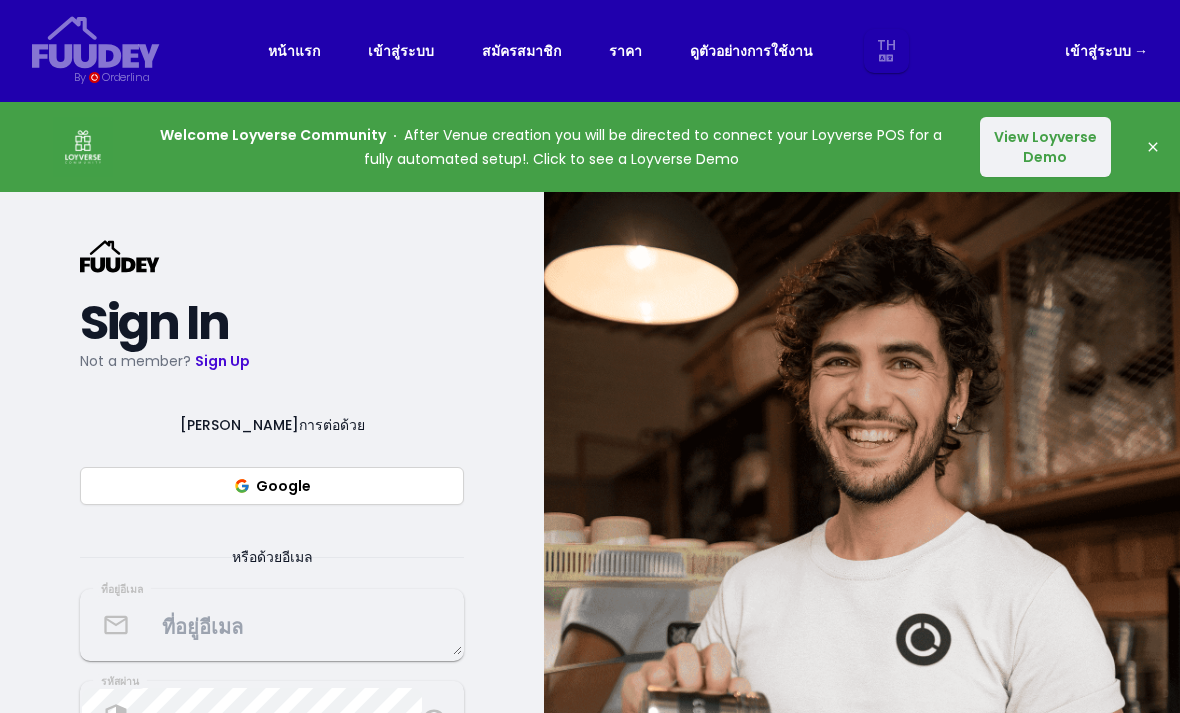 select on "th" 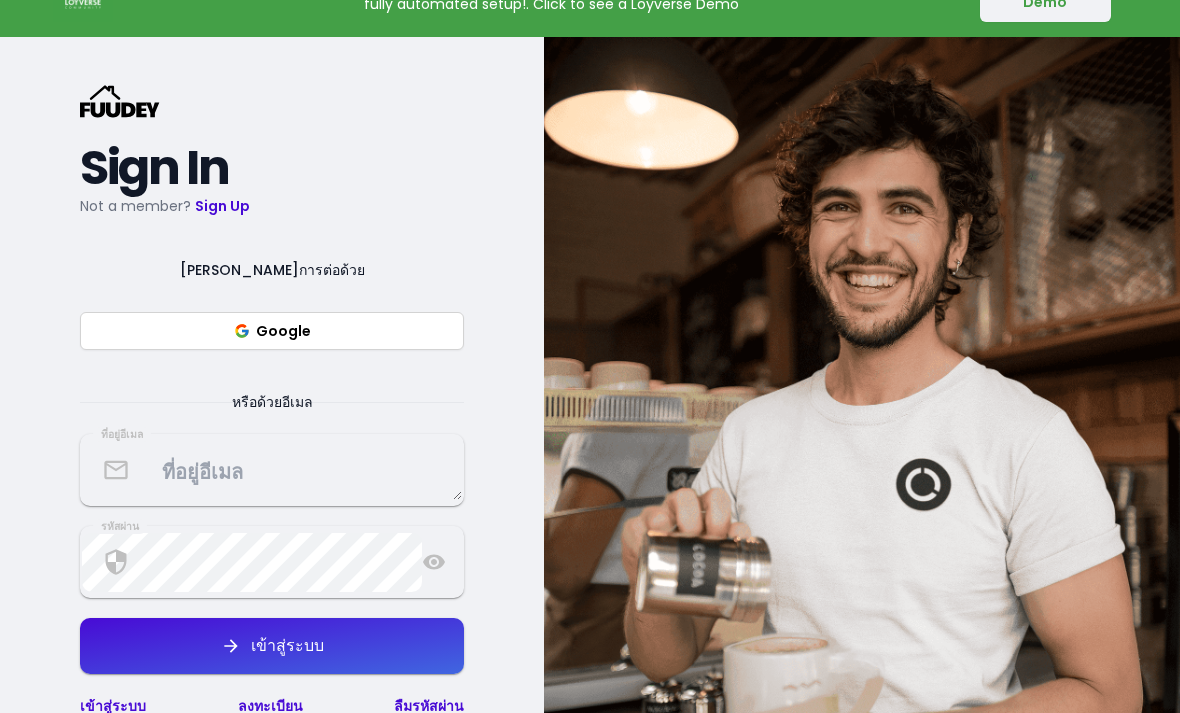 select on "th" 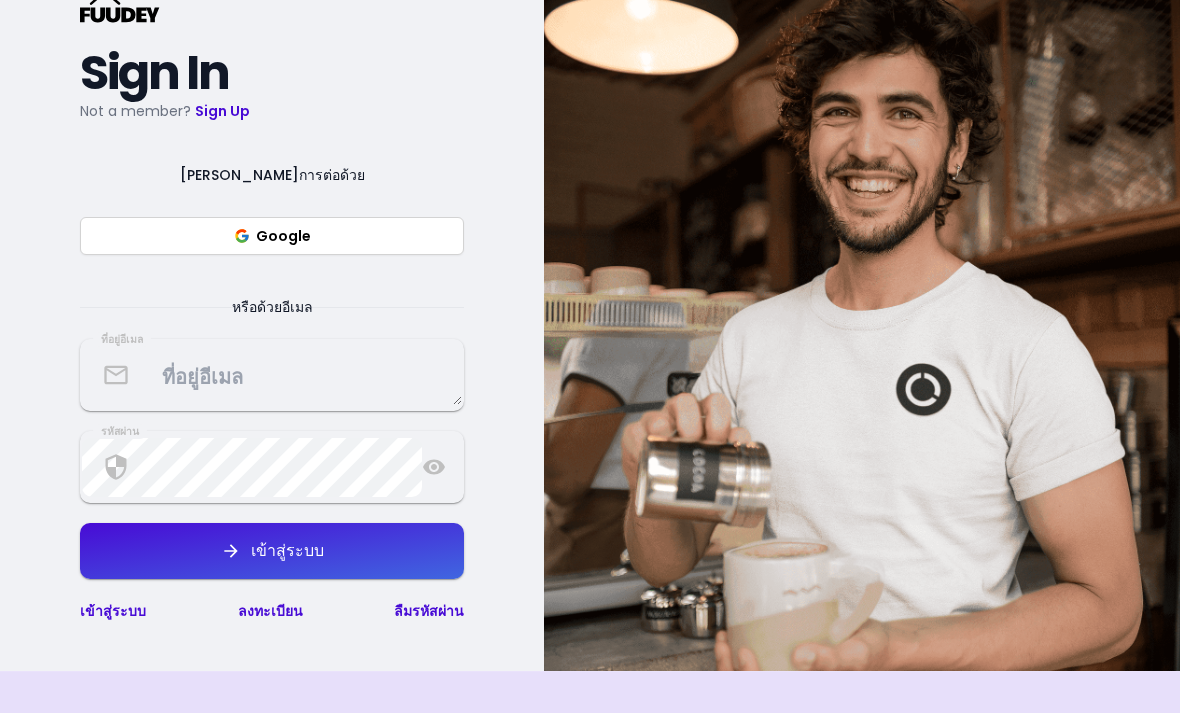 select on "th" 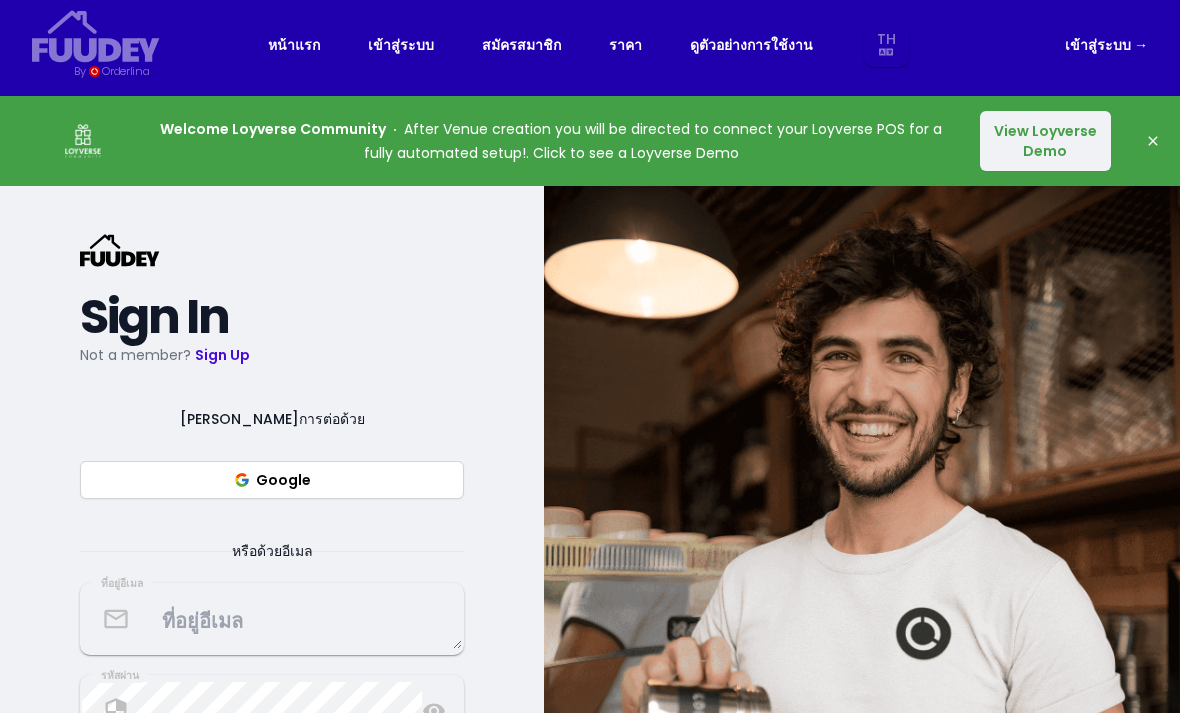 scroll, scrollTop: 38, scrollLeft: 0, axis: vertical 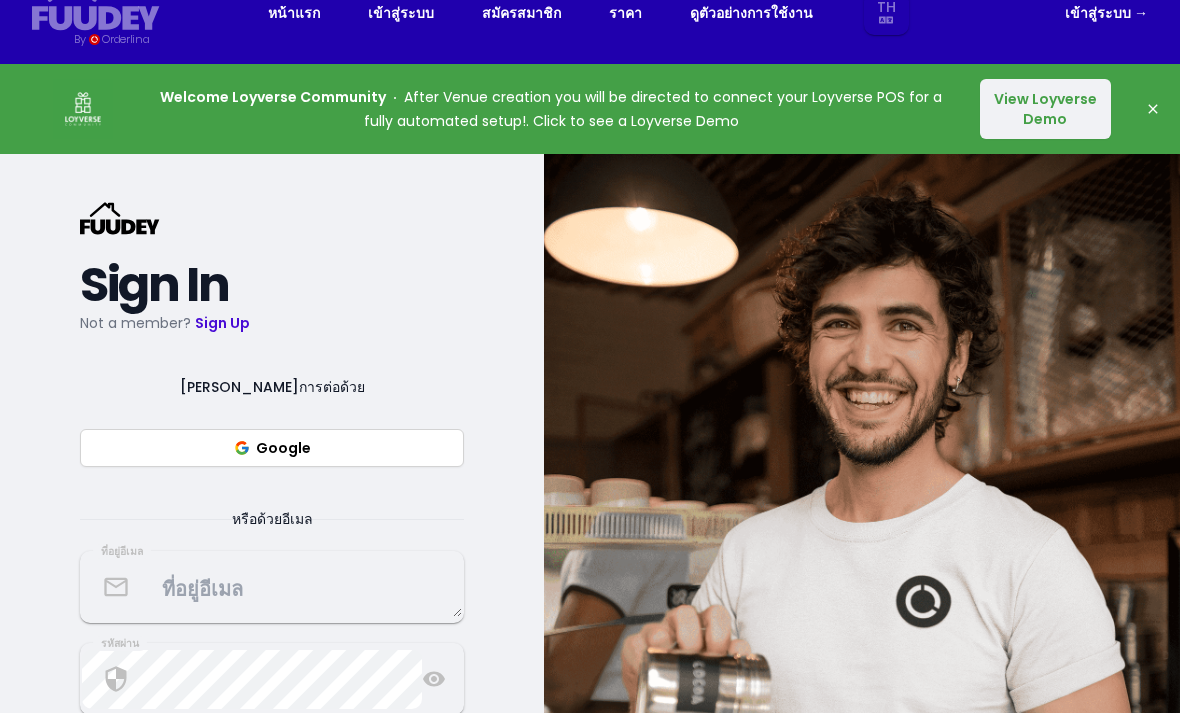 select on "th" 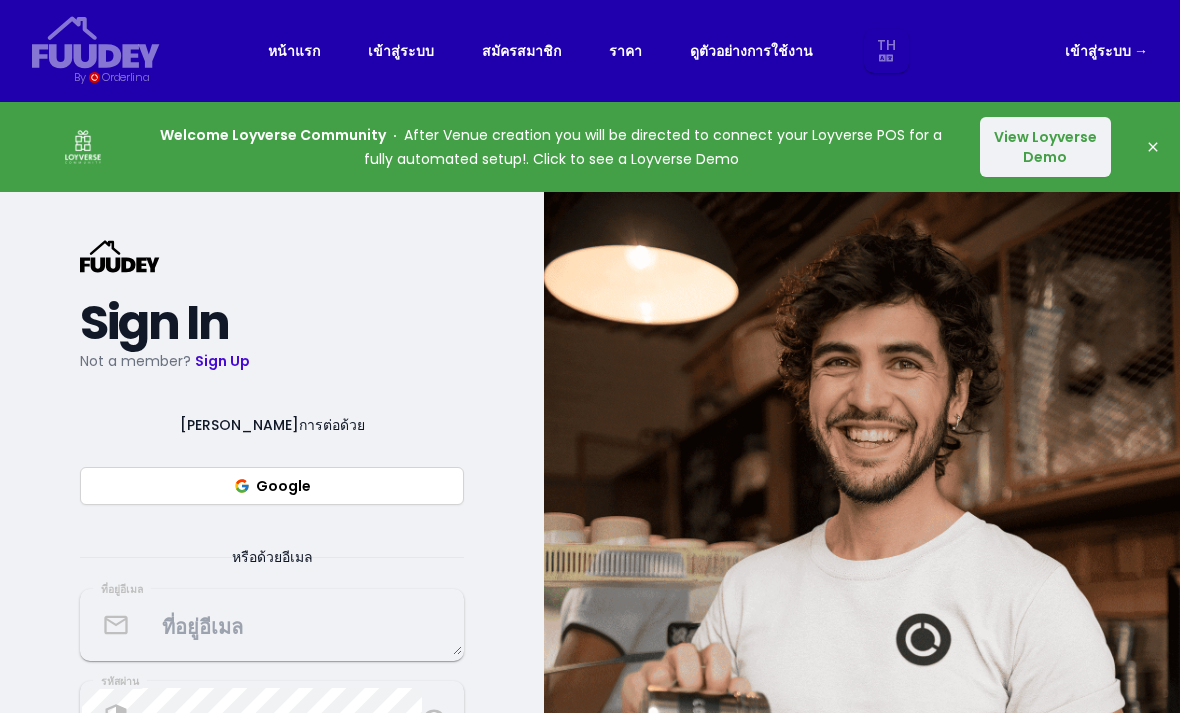 select on "th" 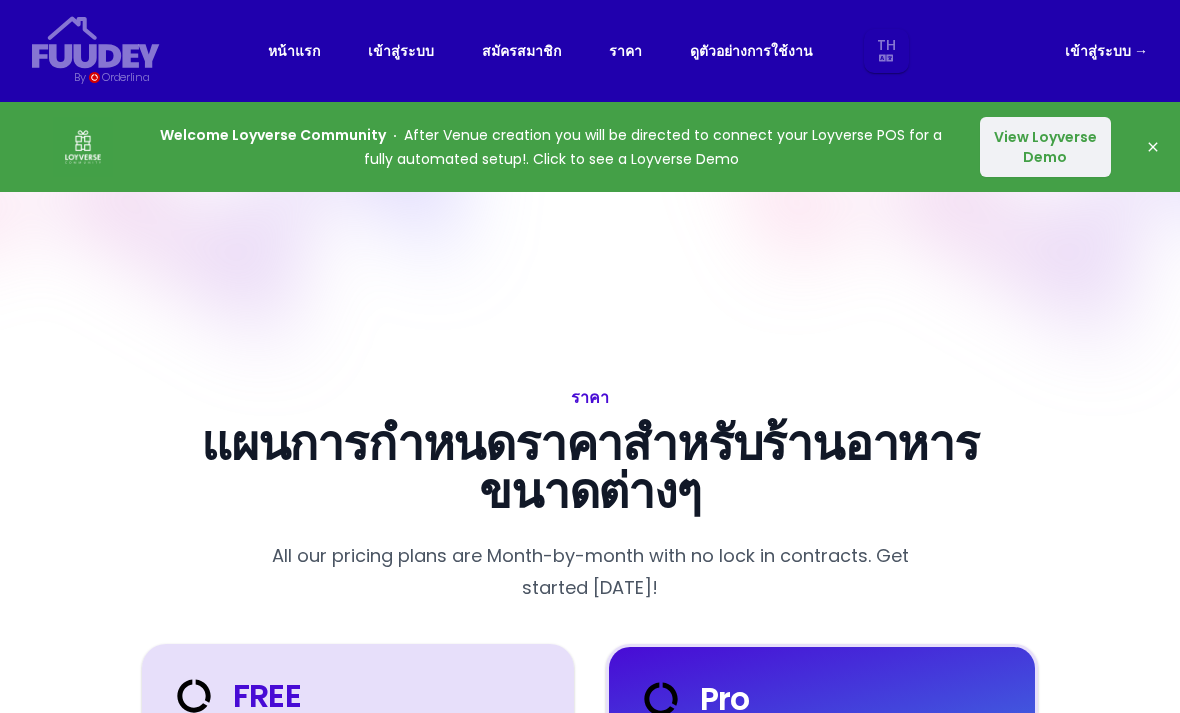 select on "th" 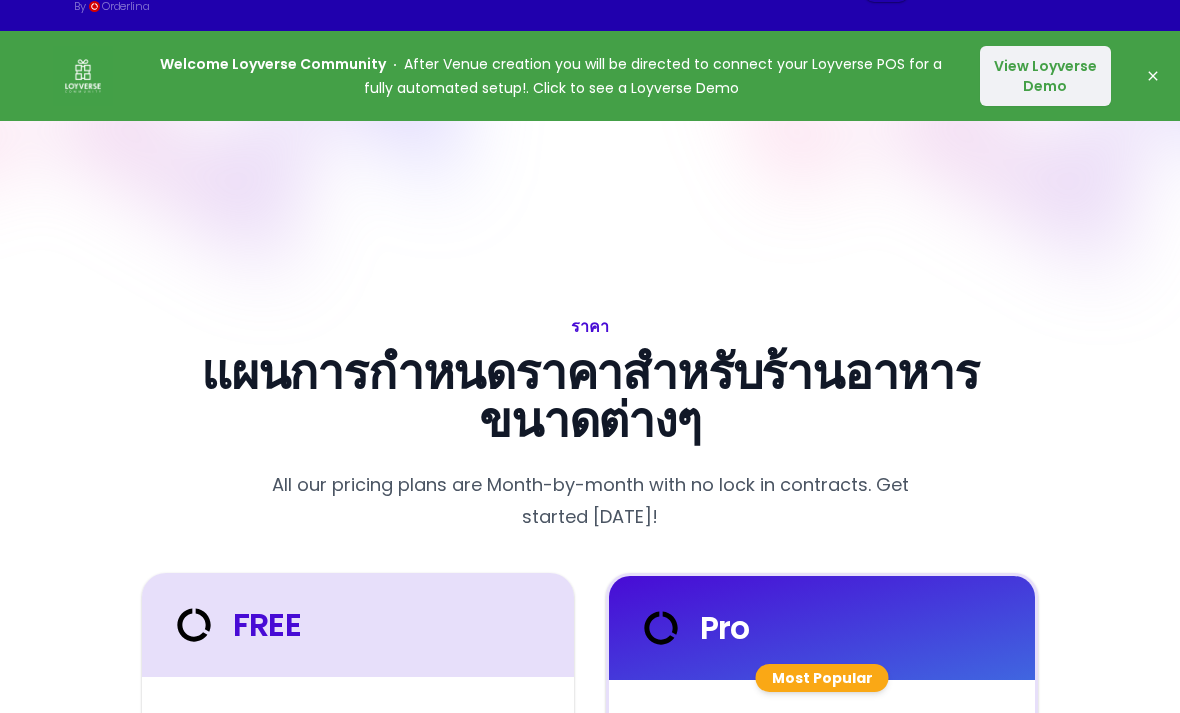 select on "th" 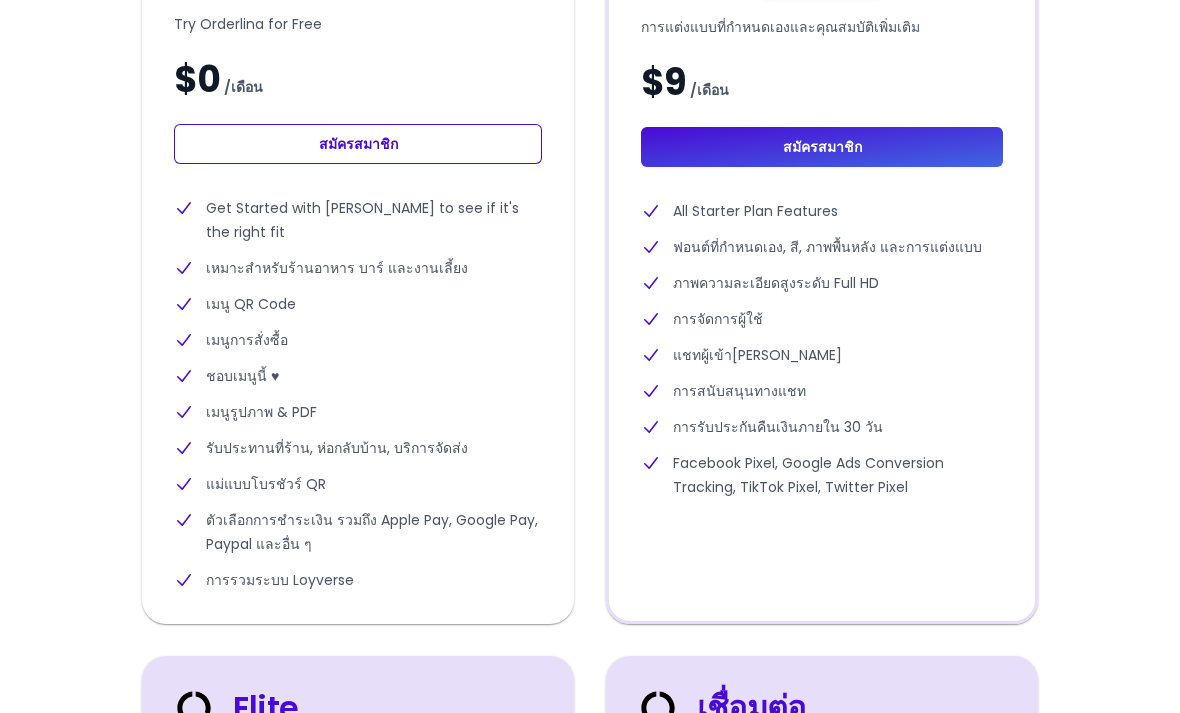 scroll, scrollTop: 762, scrollLeft: 0, axis: vertical 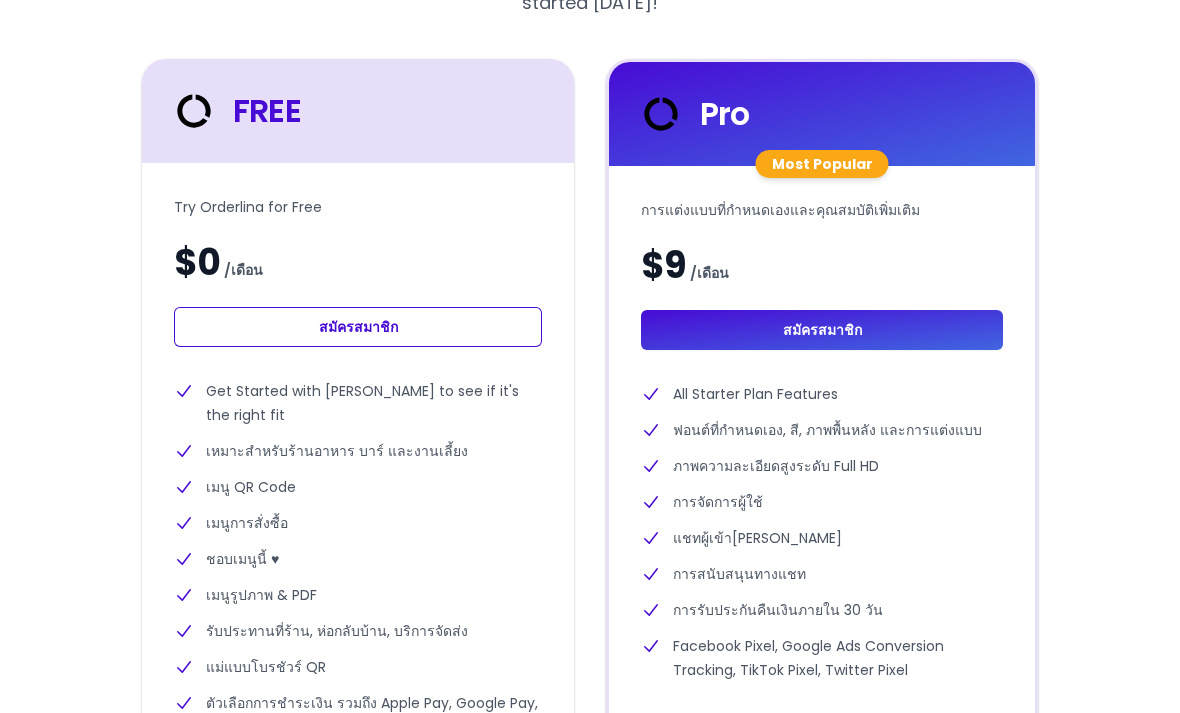 select on "th" 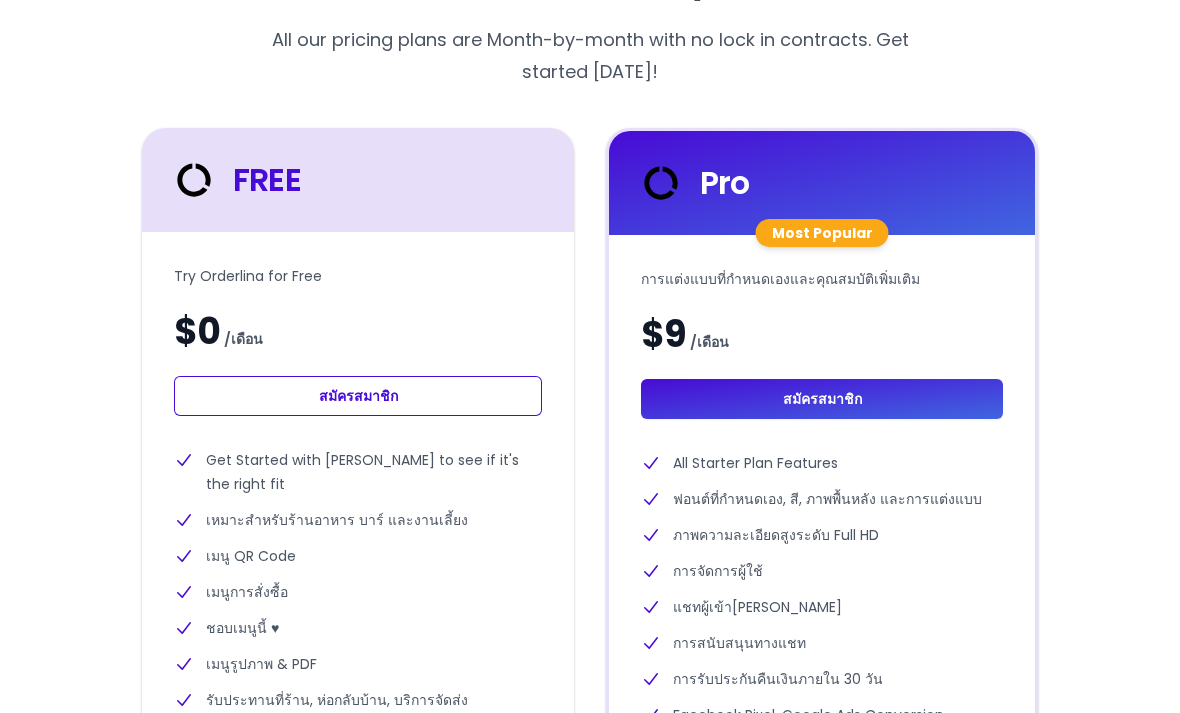 scroll, scrollTop: 515, scrollLeft: 0, axis: vertical 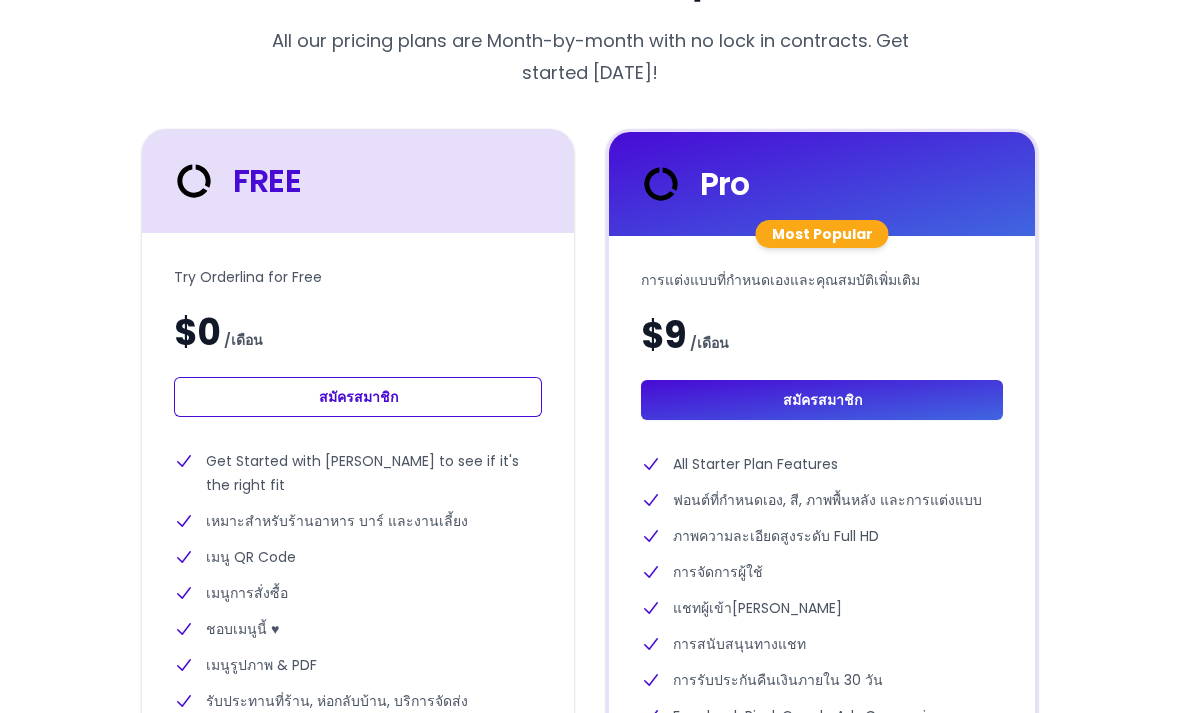select on "th" 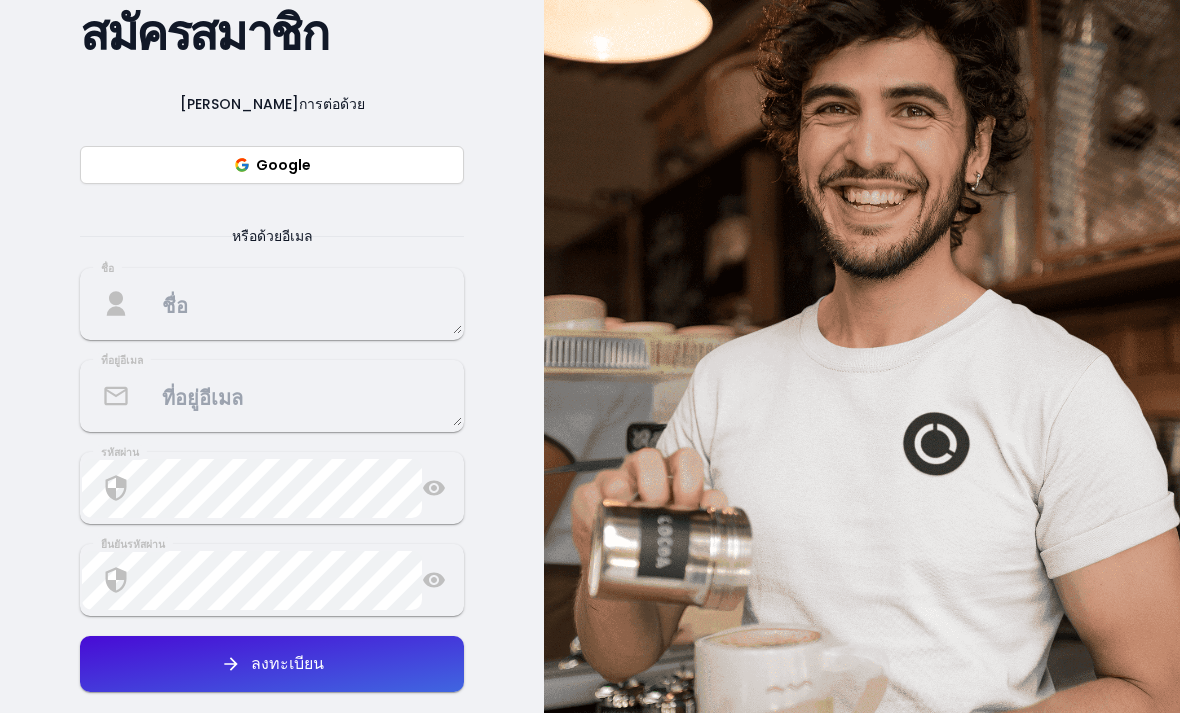 scroll, scrollTop: 289, scrollLeft: 0, axis: vertical 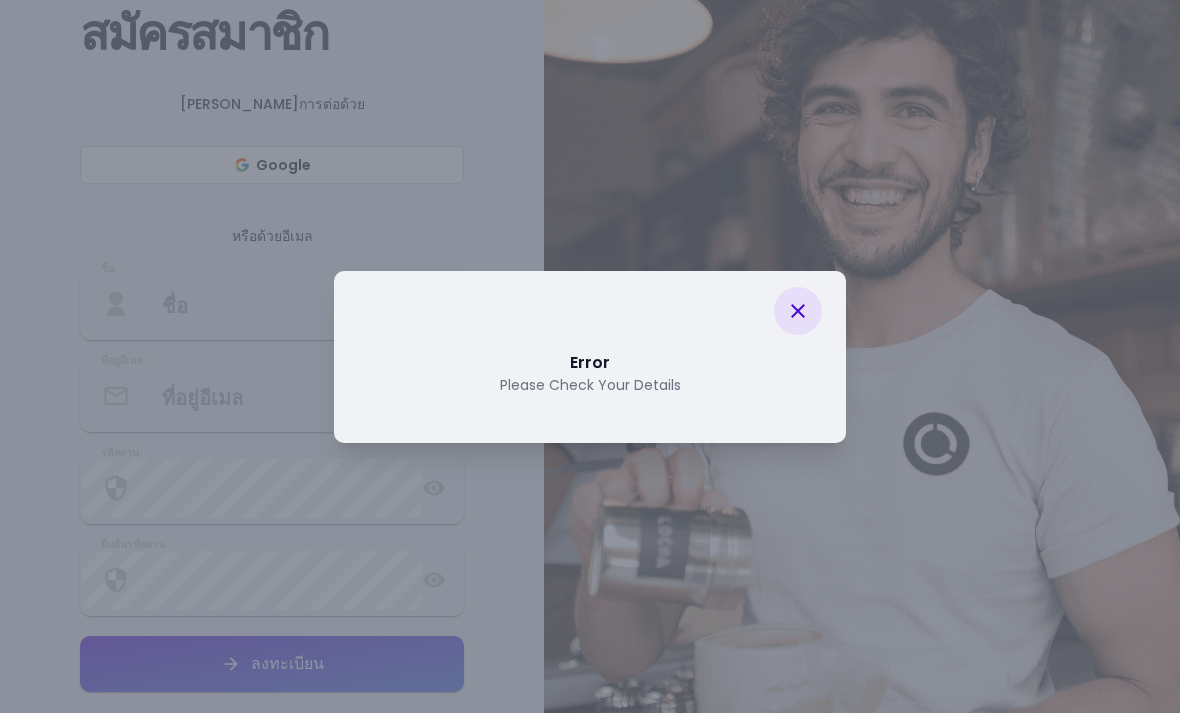 click 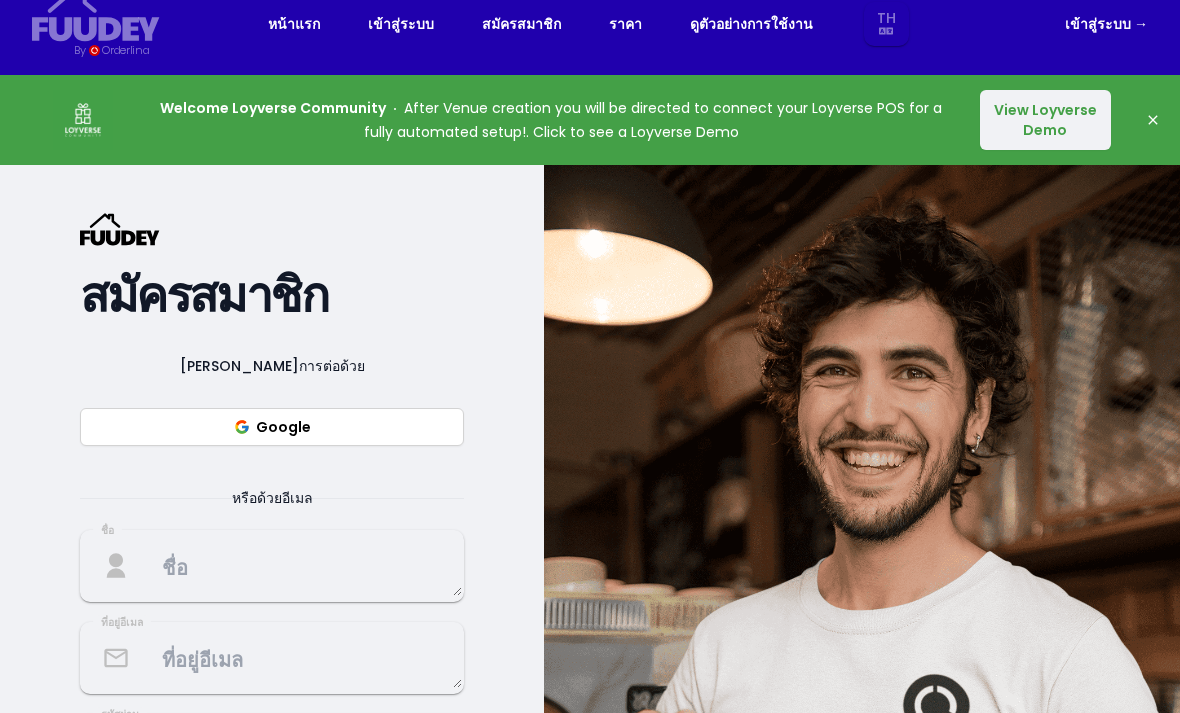 scroll, scrollTop: 0, scrollLeft: 0, axis: both 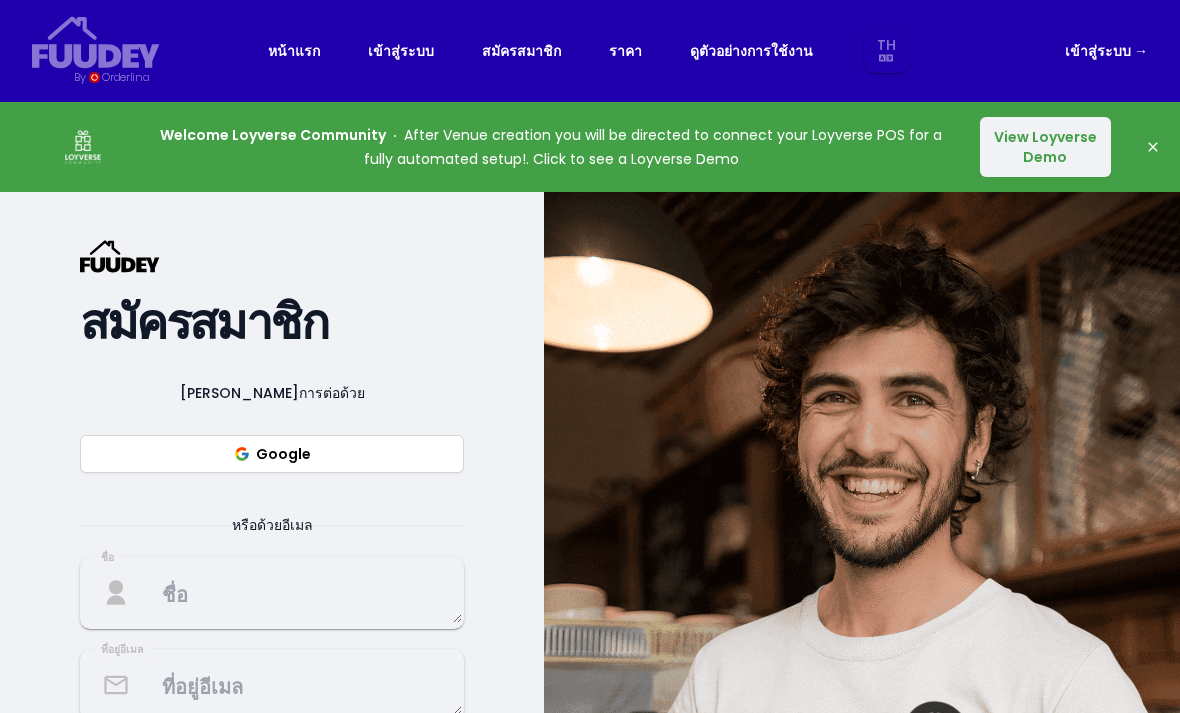 select on "th" 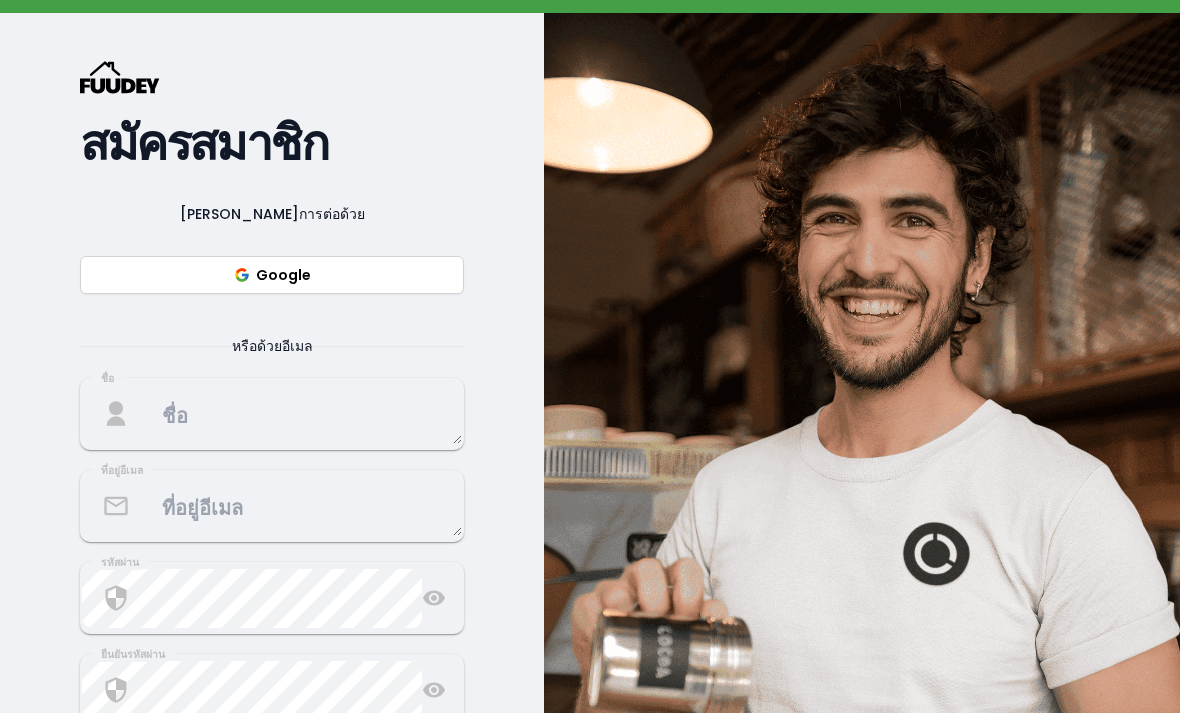 select on "th" 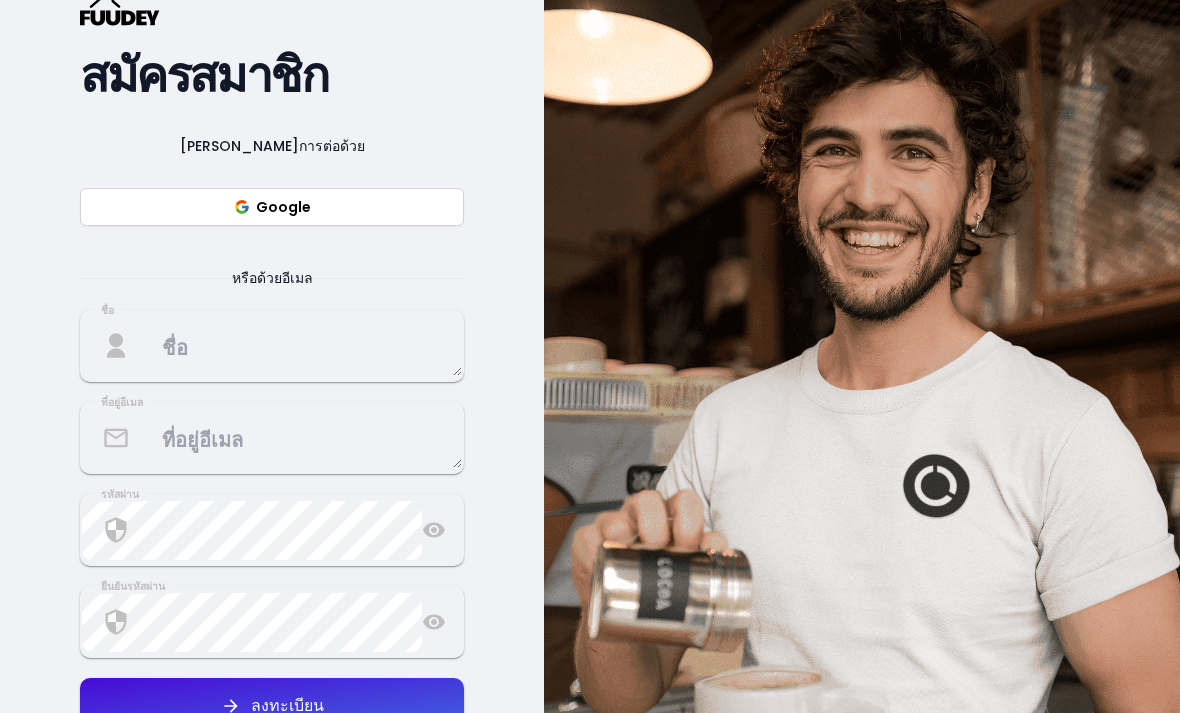 scroll, scrollTop: 247, scrollLeft: 0, axis: vertical 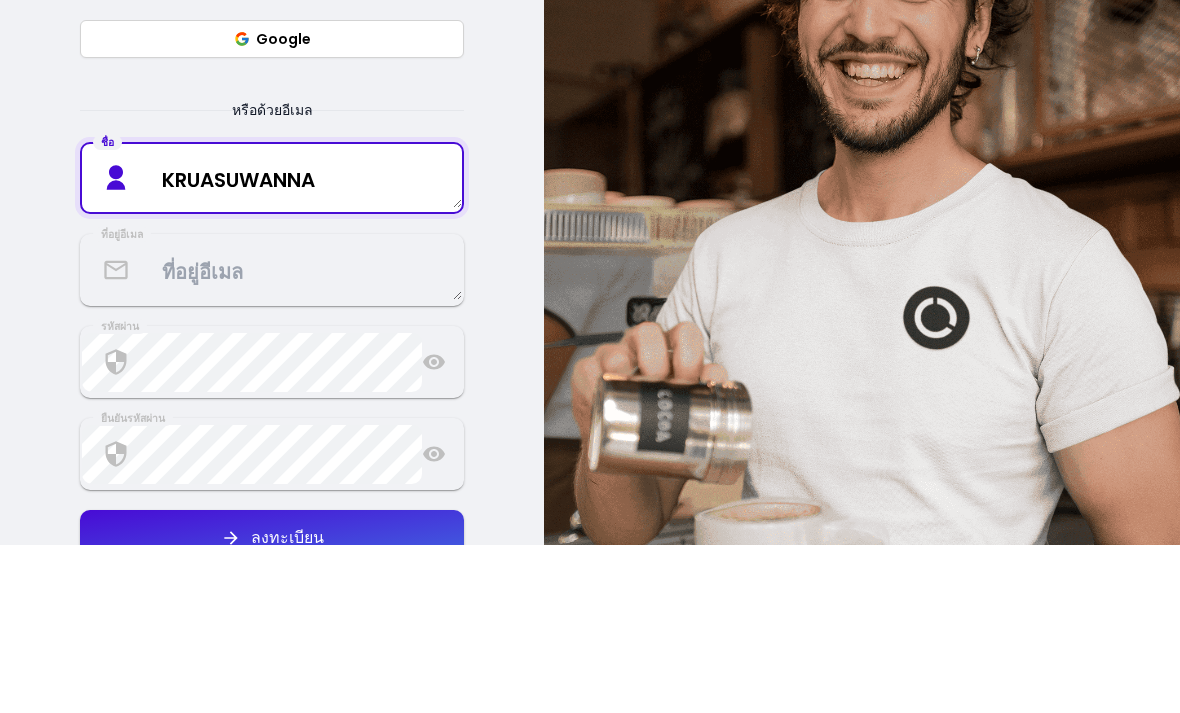 type on "KRUASUWANNA" 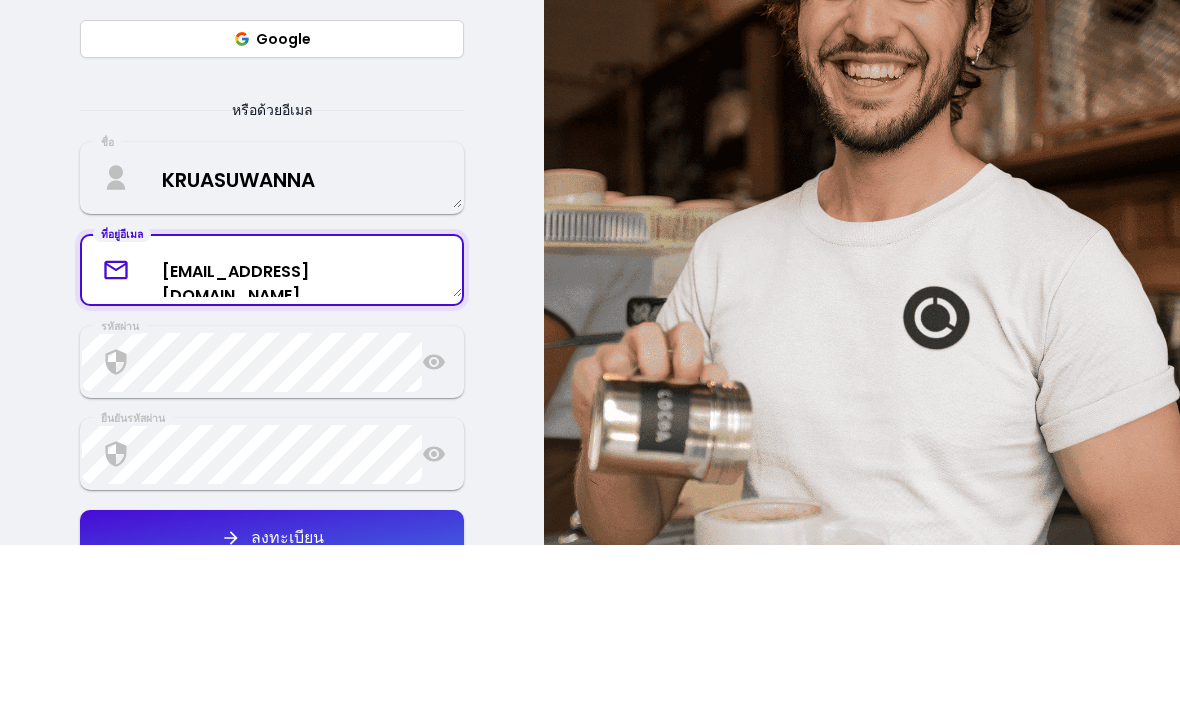 scroll, scrollTop: 415, scrollLeft: 0, axis: vertical 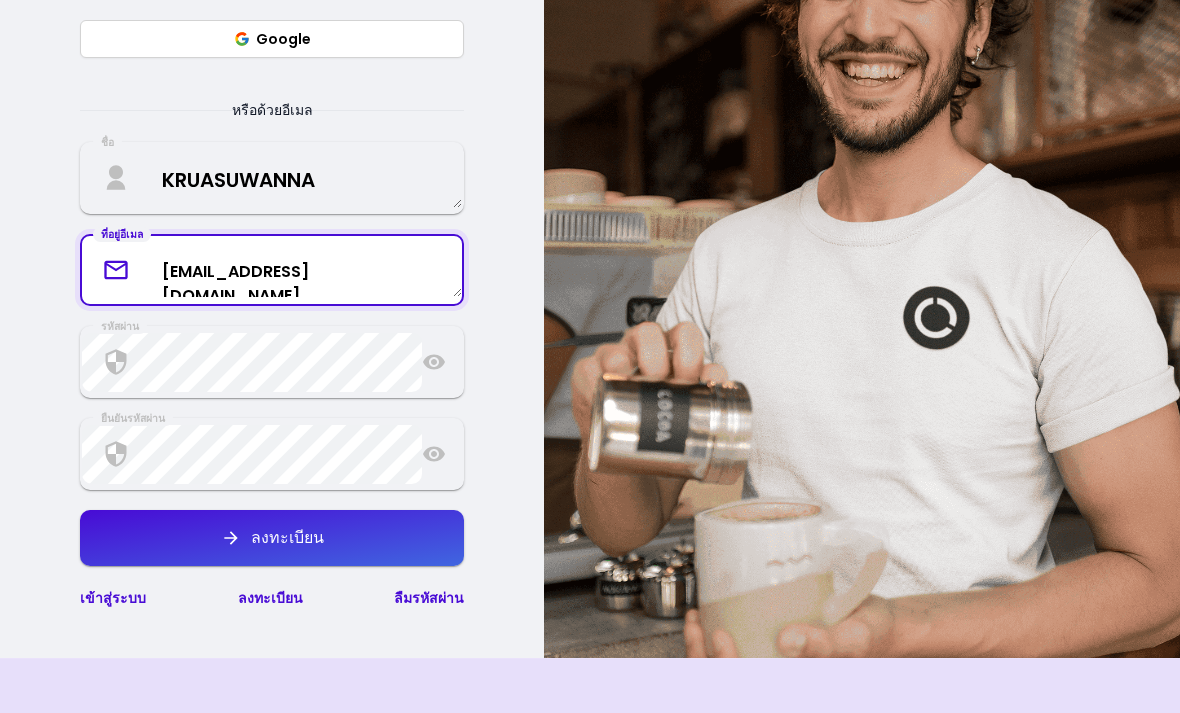 type on "[EMAIL_ADDRESS][DOMAIN_NAME]" 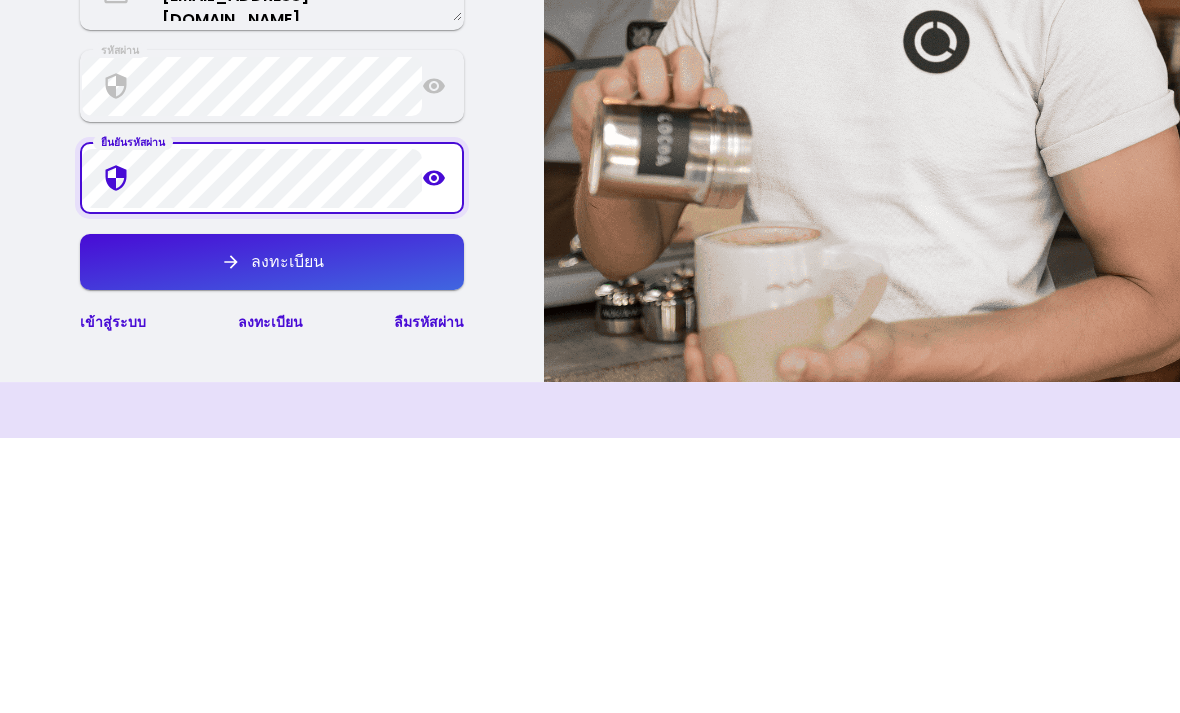 click on "ลงทะเบียน" at bounding box center (272, 538) 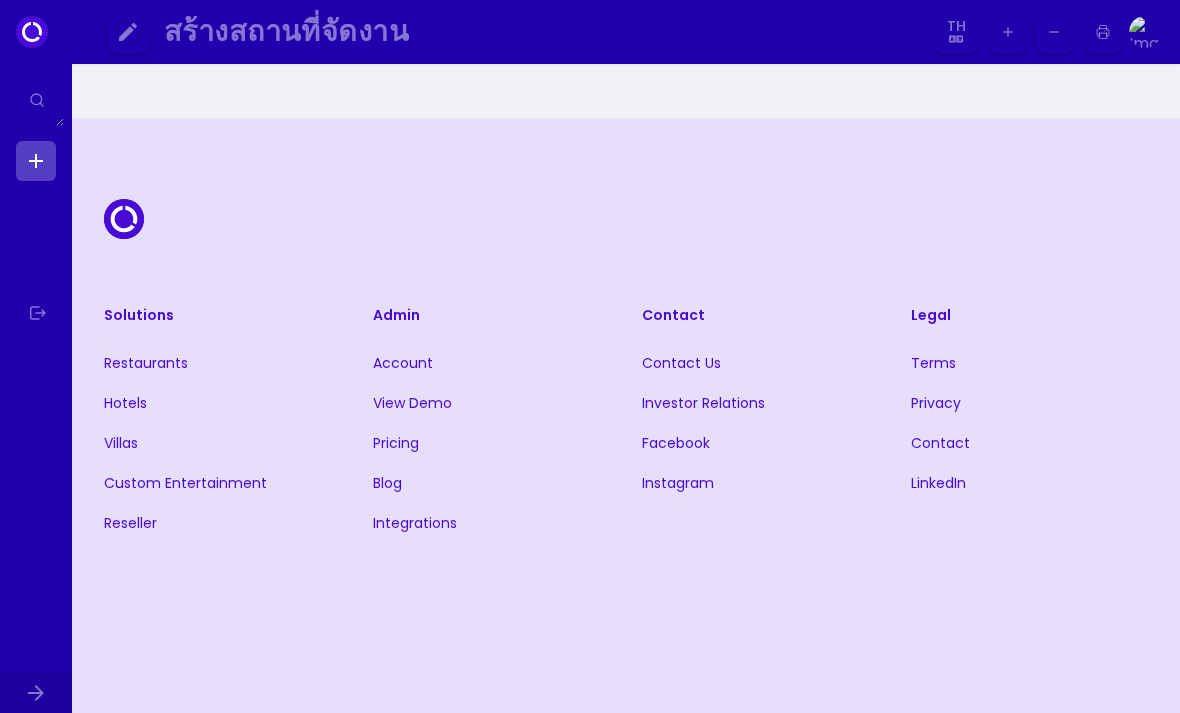 scroll, scrollTop: 0, scrollLeft: 0, axis: both 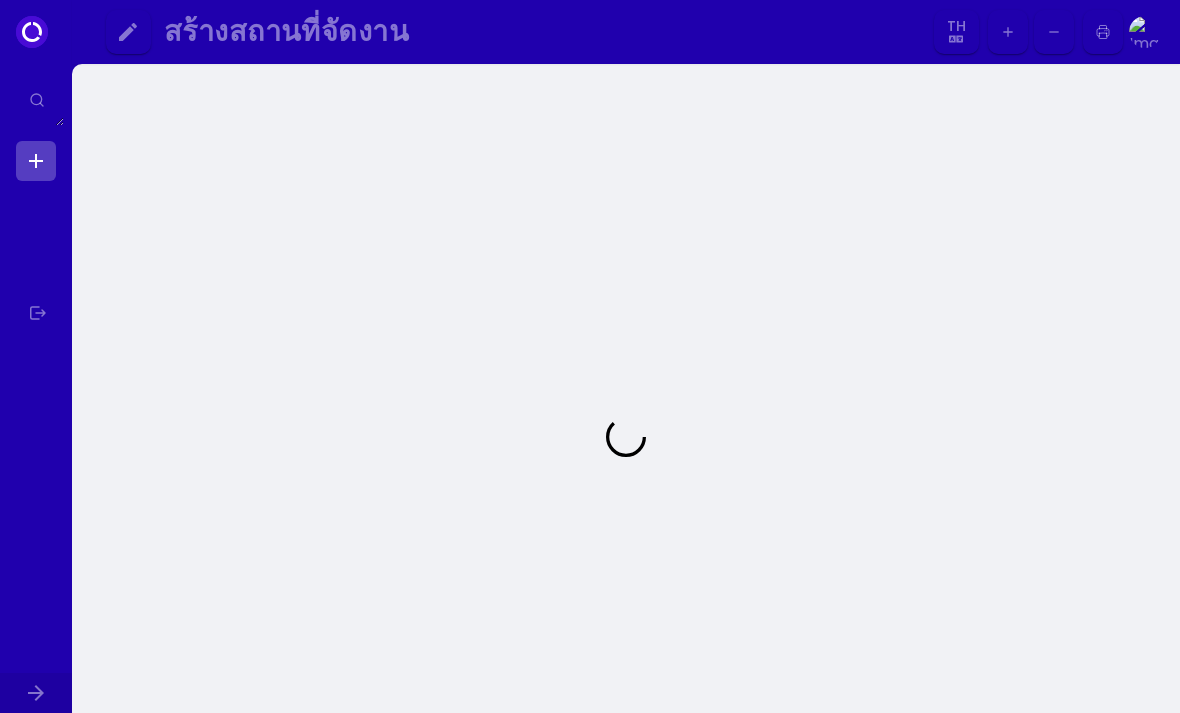 select on "th" 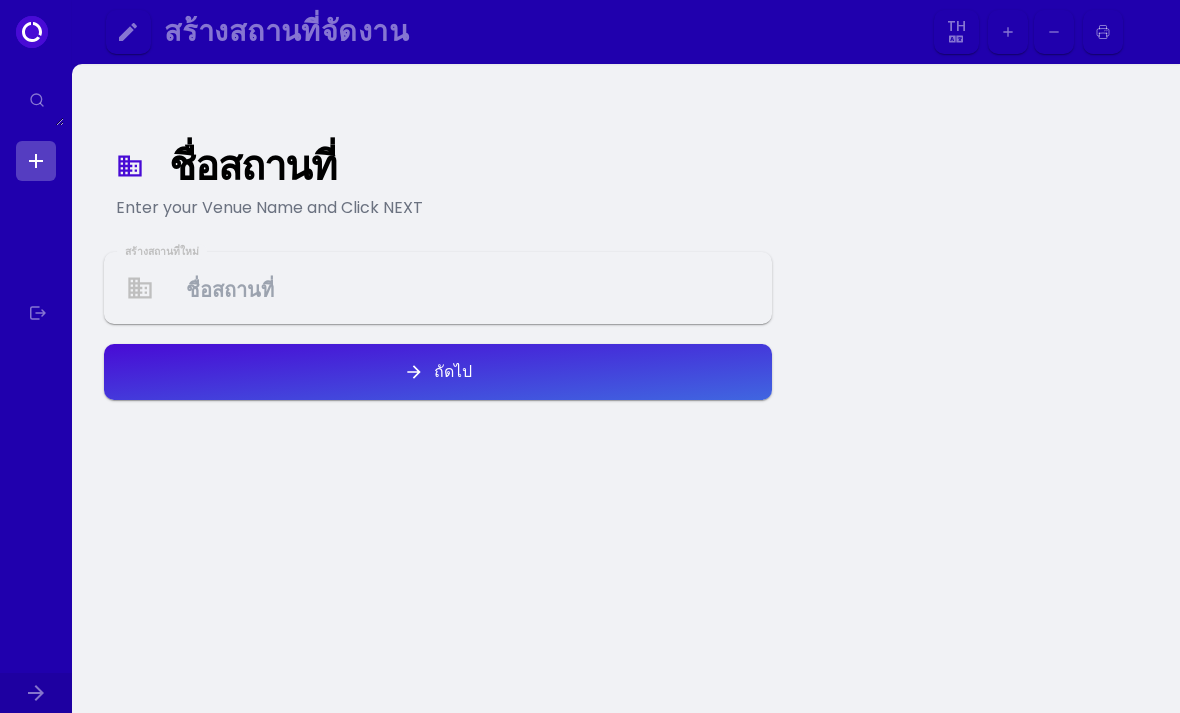 select on "th" 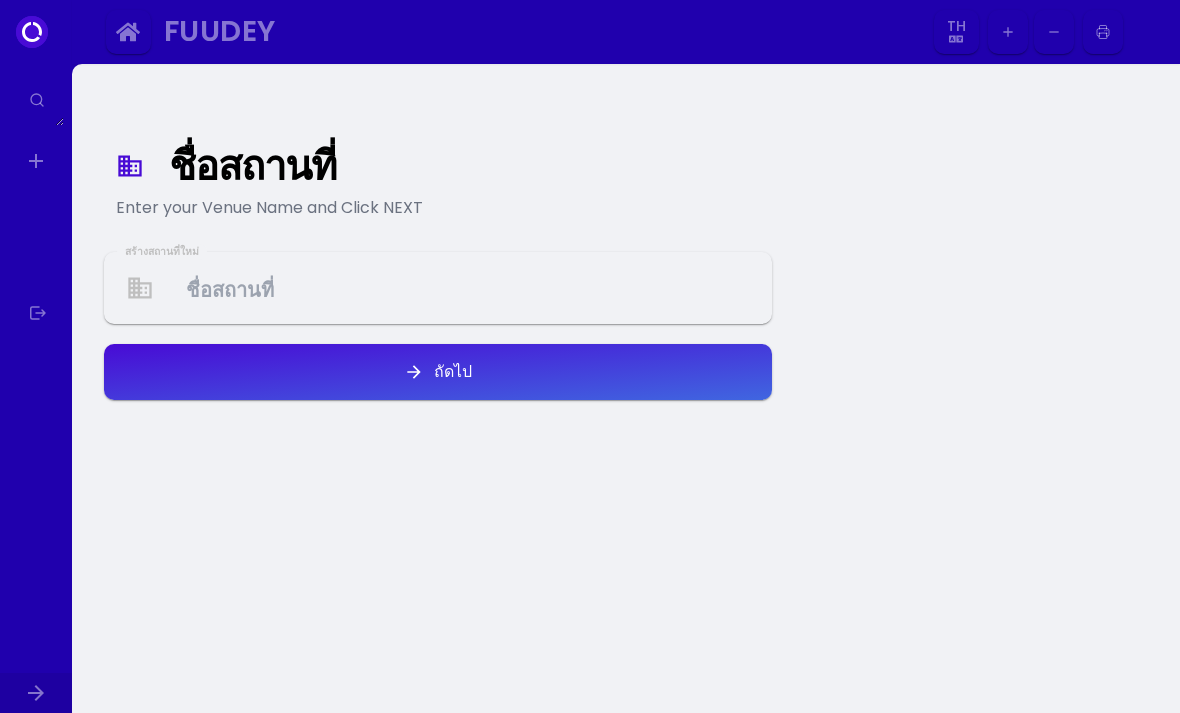 select on "th" 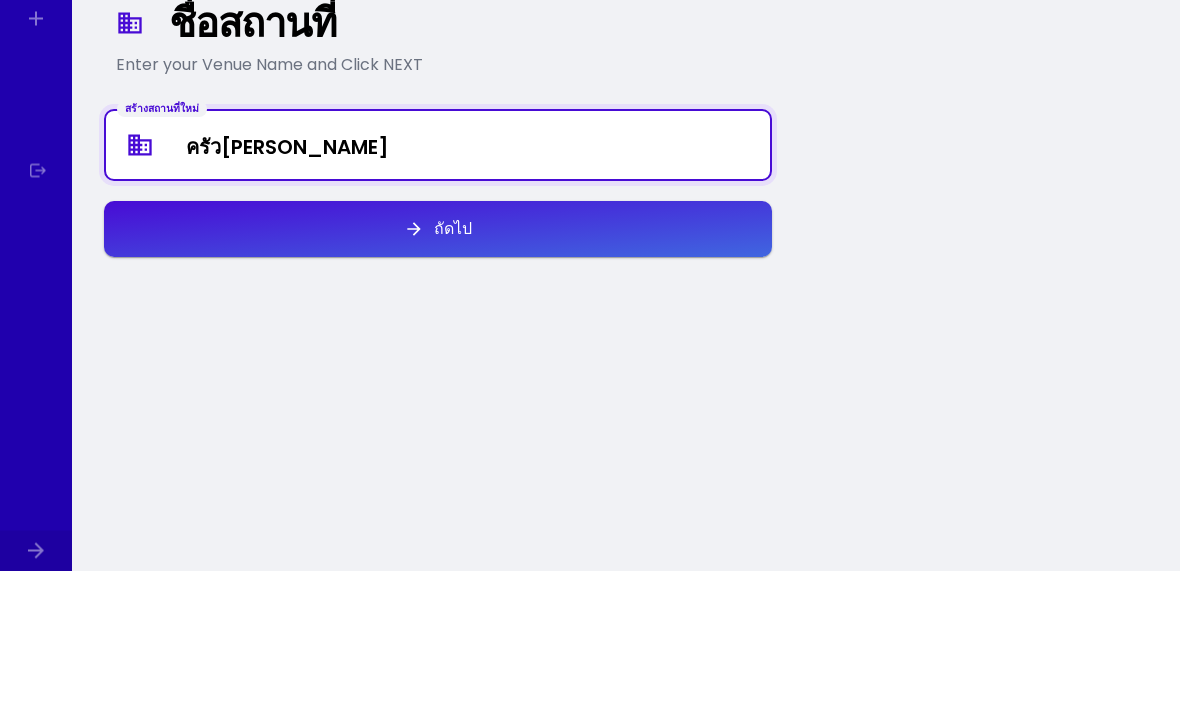 type on "ครัว[PERSON_NAME]" 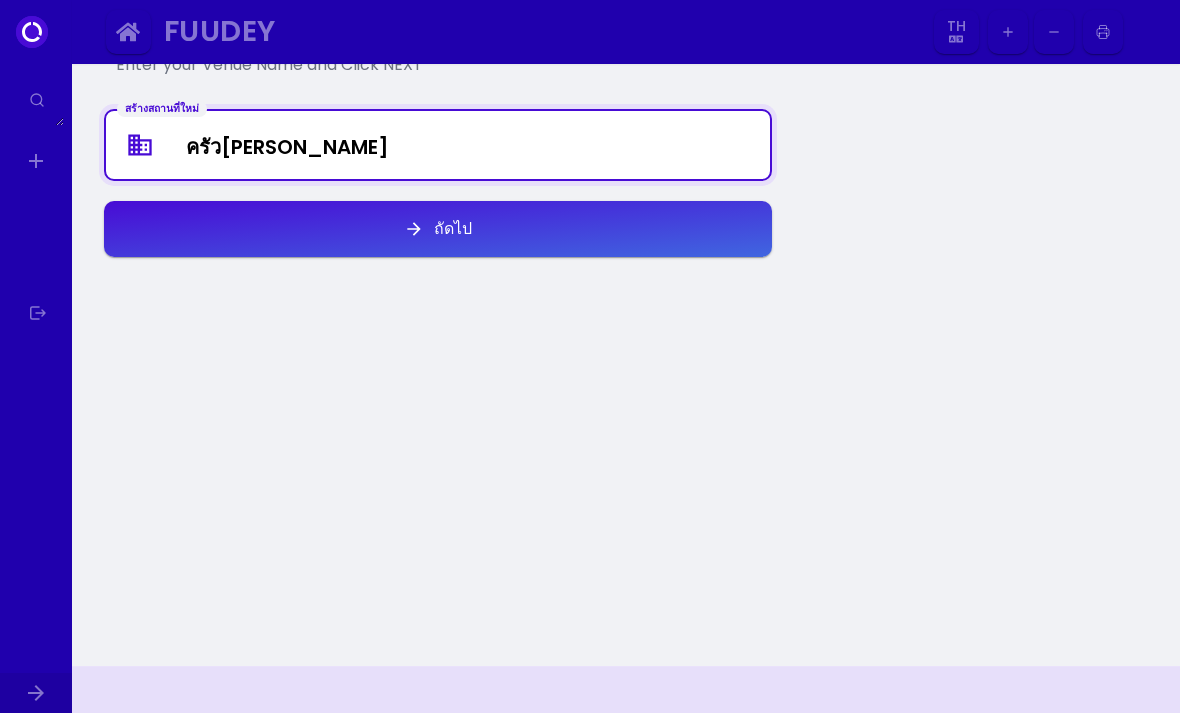 scroll, scrollTop: 0, scrollLeft: 0, axis: both 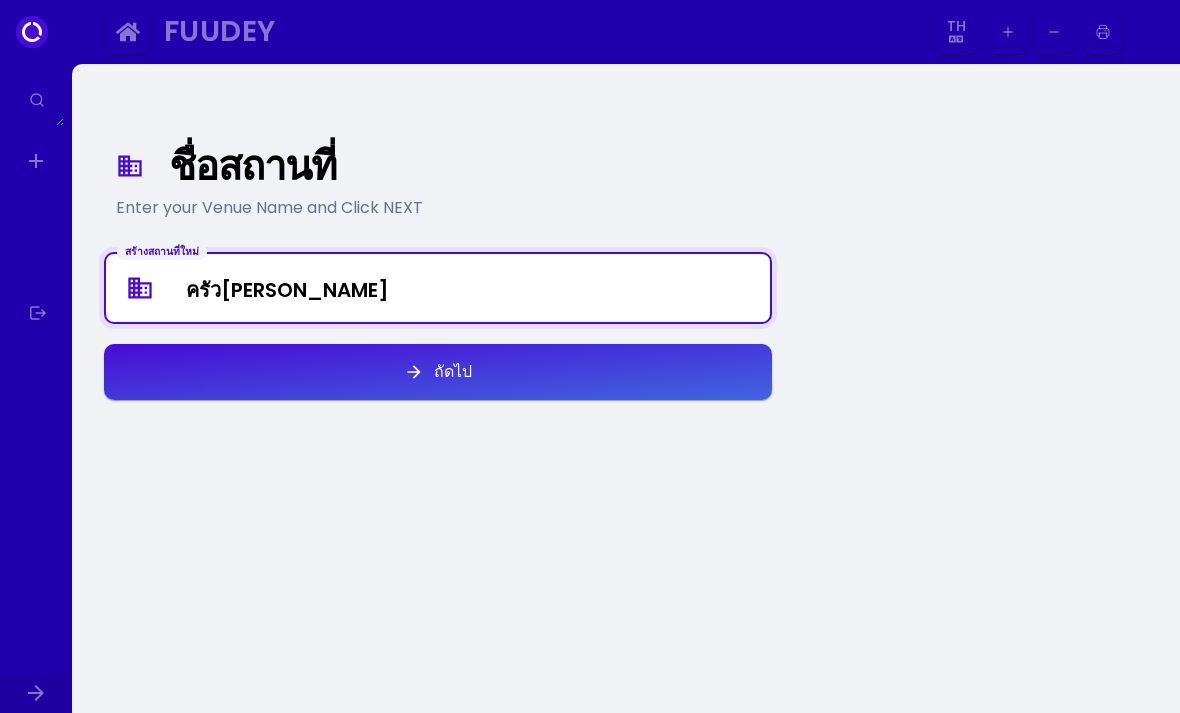 select on "th" 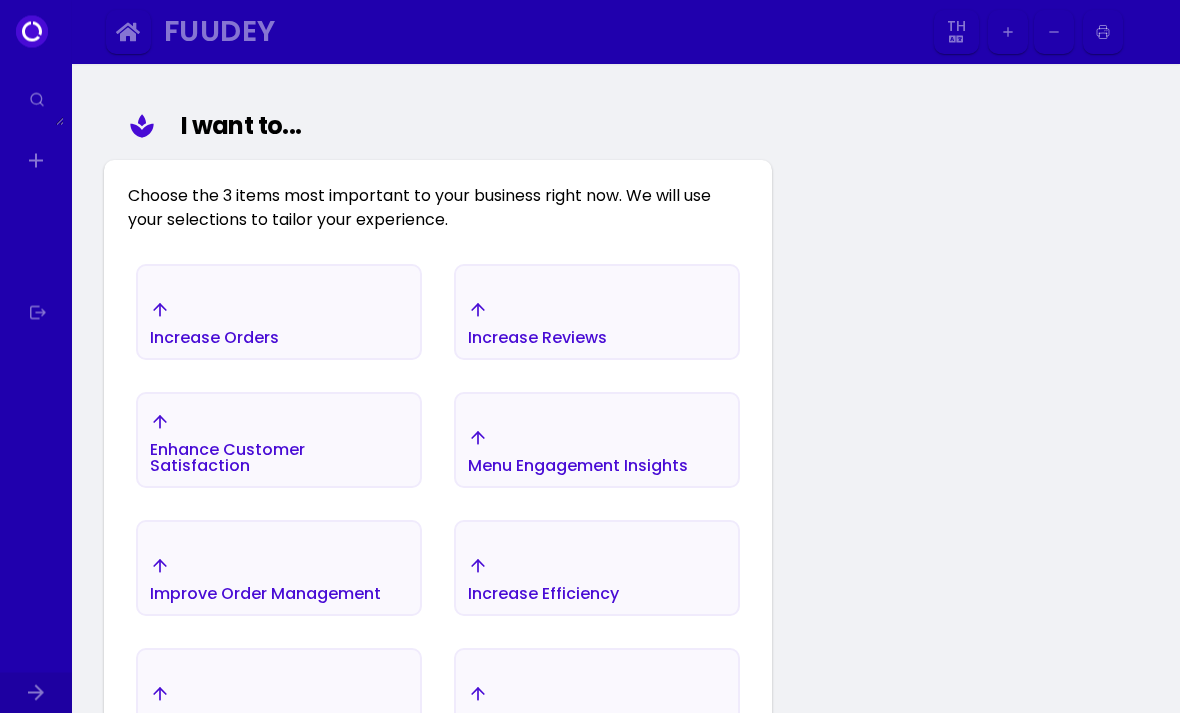 scroll, scrollTop: 232, scrollLeft: 0, axis: vertical 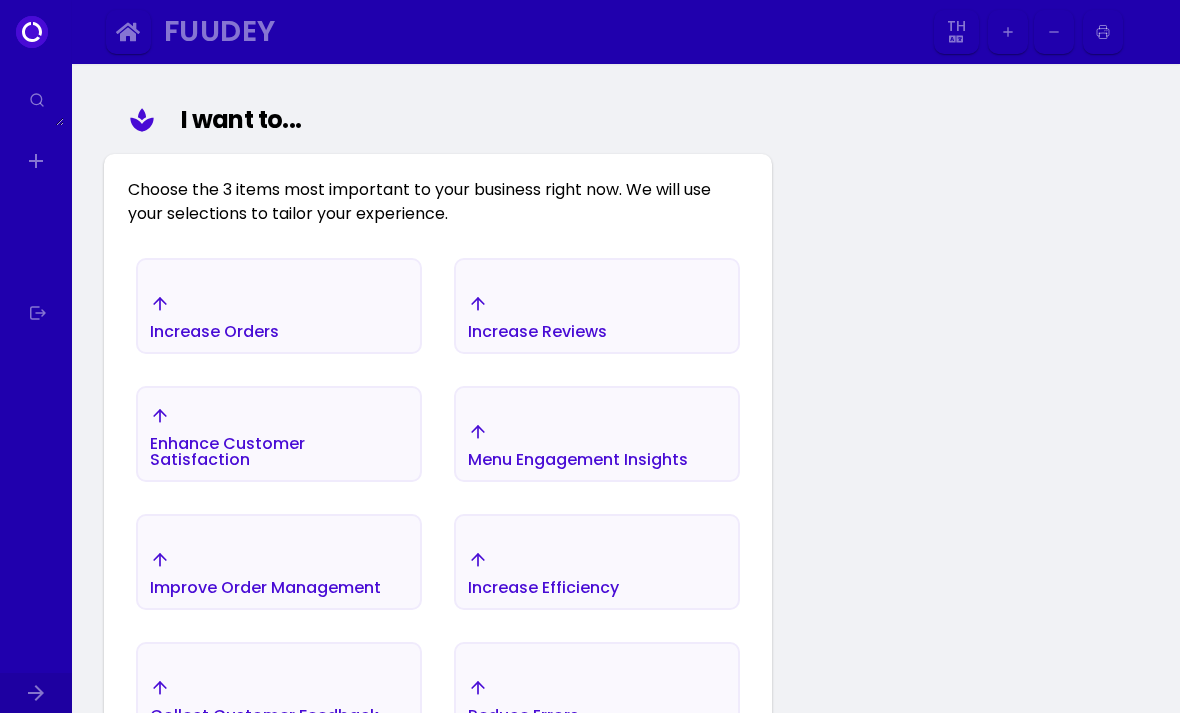 select on "th" 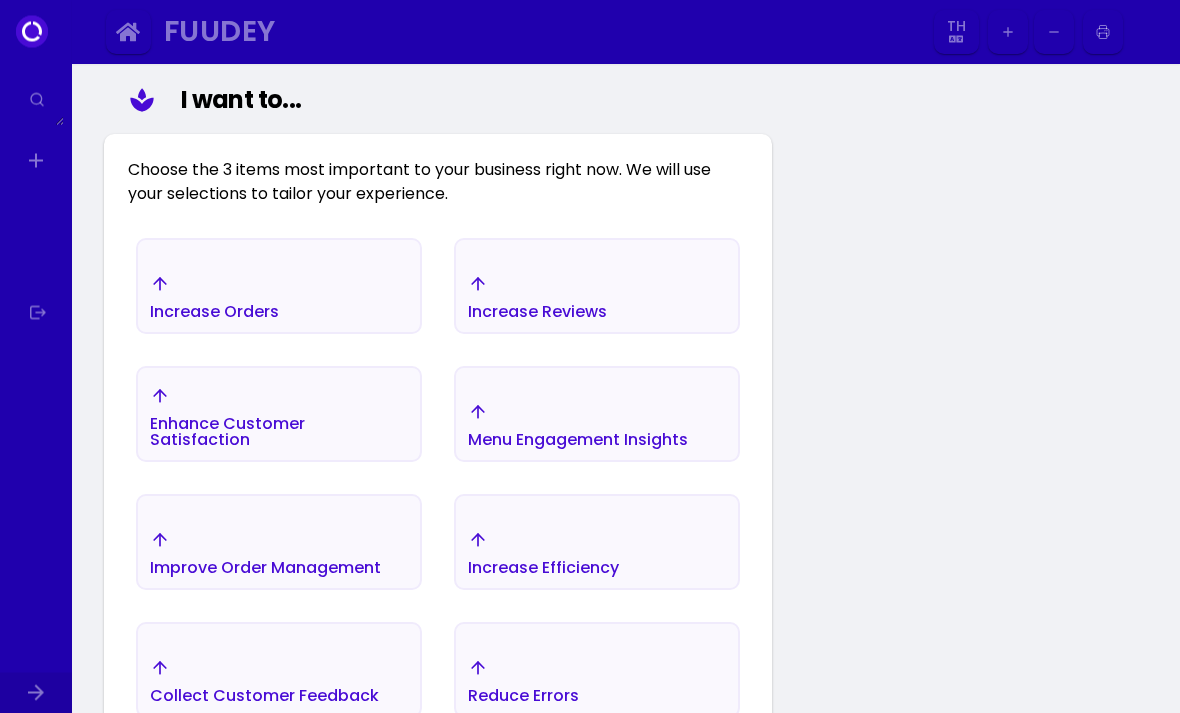 click on "Menu Engagement Insights" at bounding box center (214, 298) 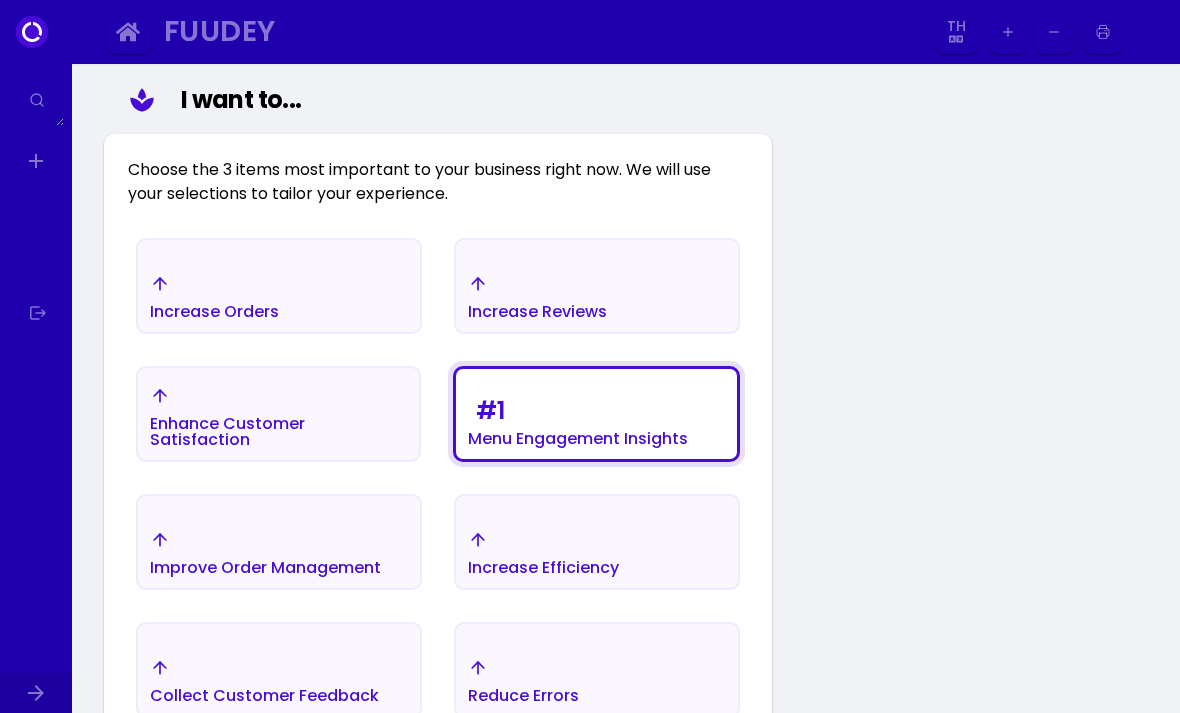 click on "Increase Orders" at bounding box center (279, 297) 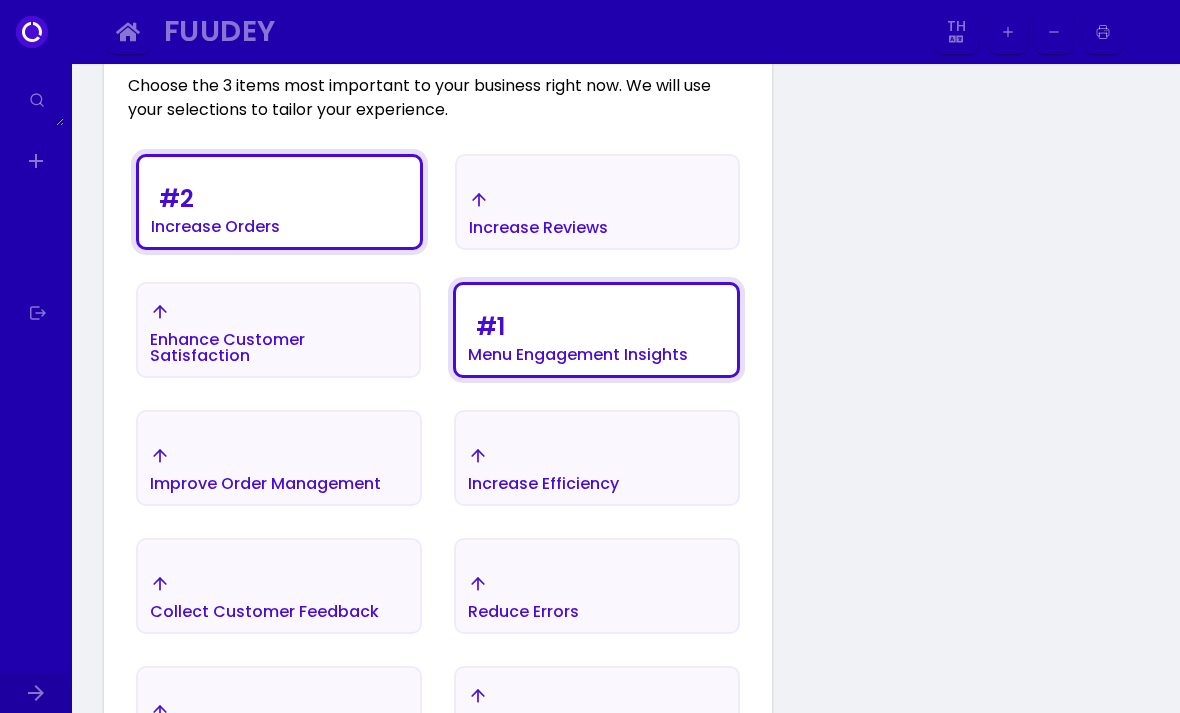 scroll, scrollTop: 341, scrollLeft: 0, axis: vertical 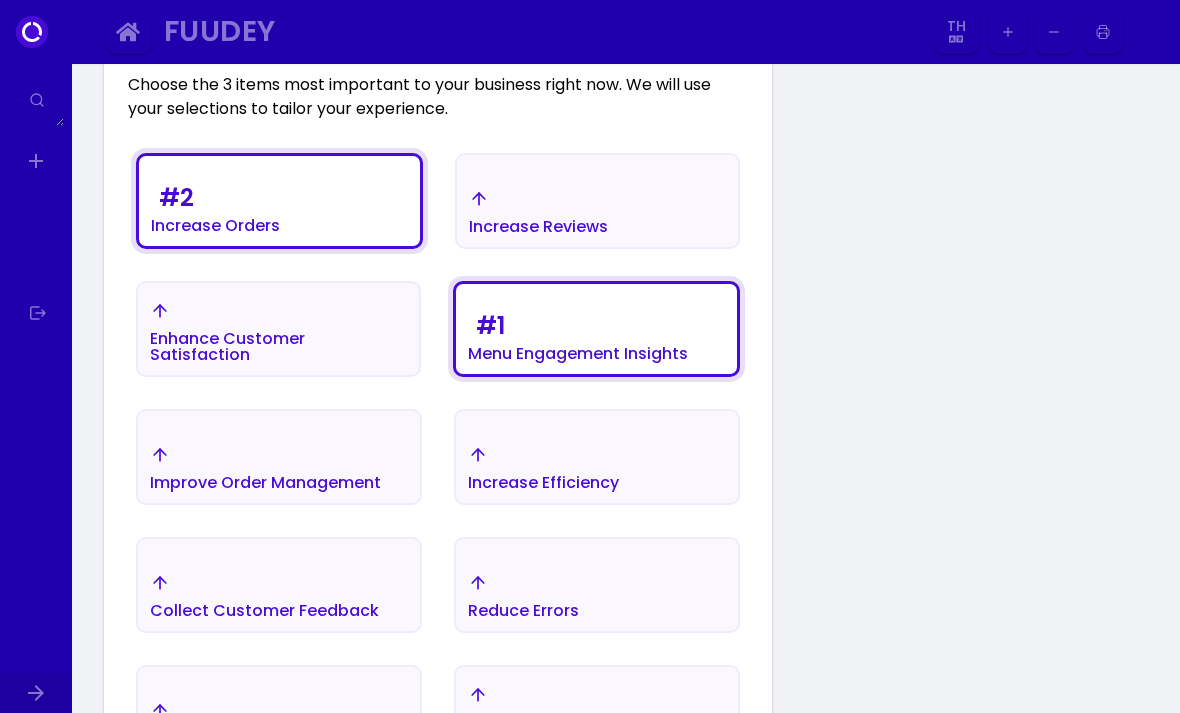 click on "Enhance Customer Satisfaction" at bounding box center [215, 206] 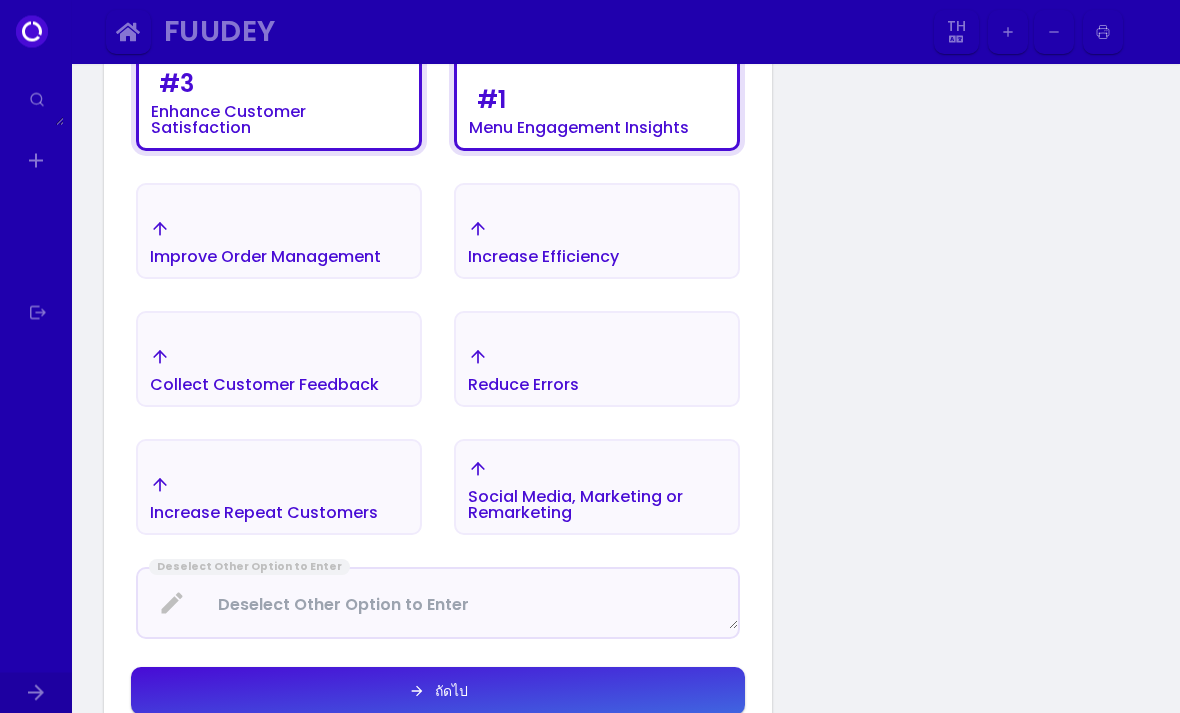 click on "Improve Order Management" at bounding box center (215, -25) 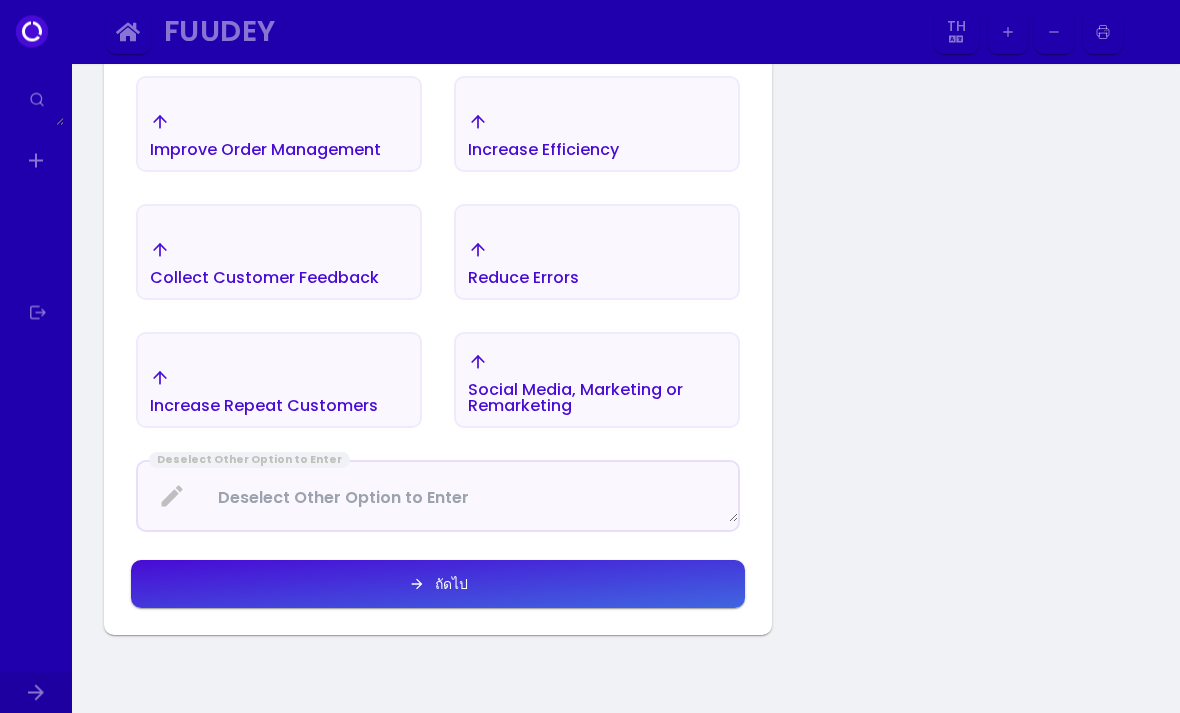scroll, scrollTop: 680, scrollLeft: 0, axis: vertical 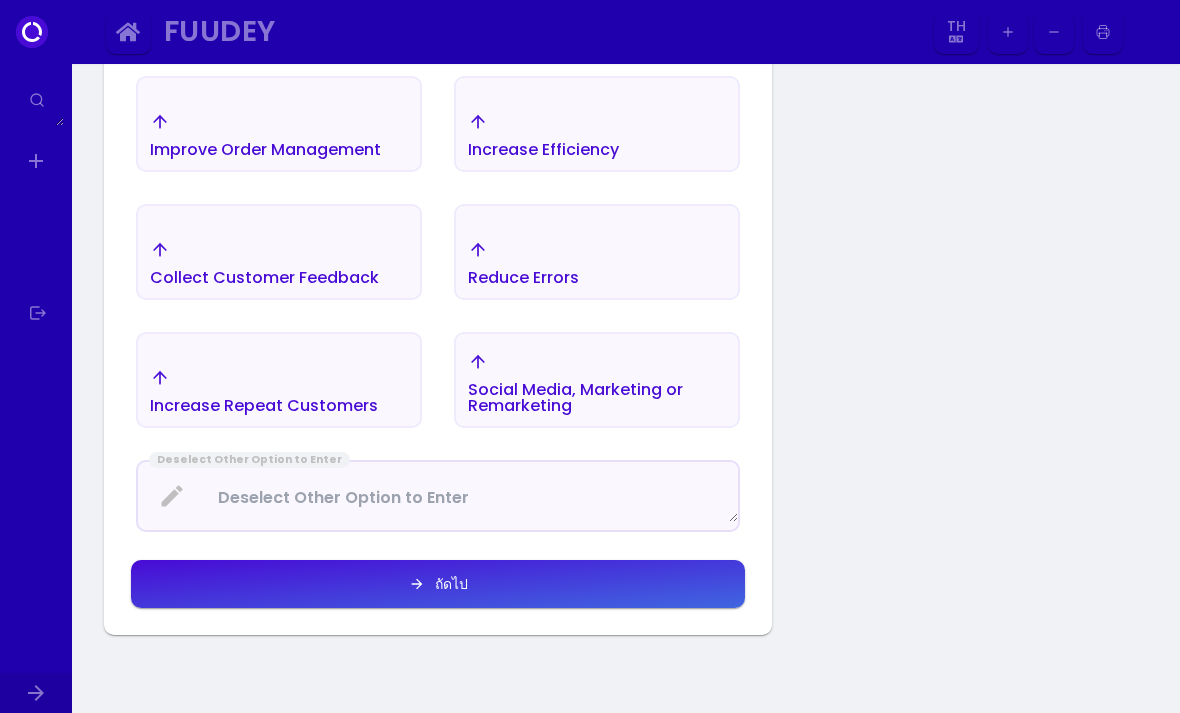 click on "ถัดไป" at bounding box center (597, -138) 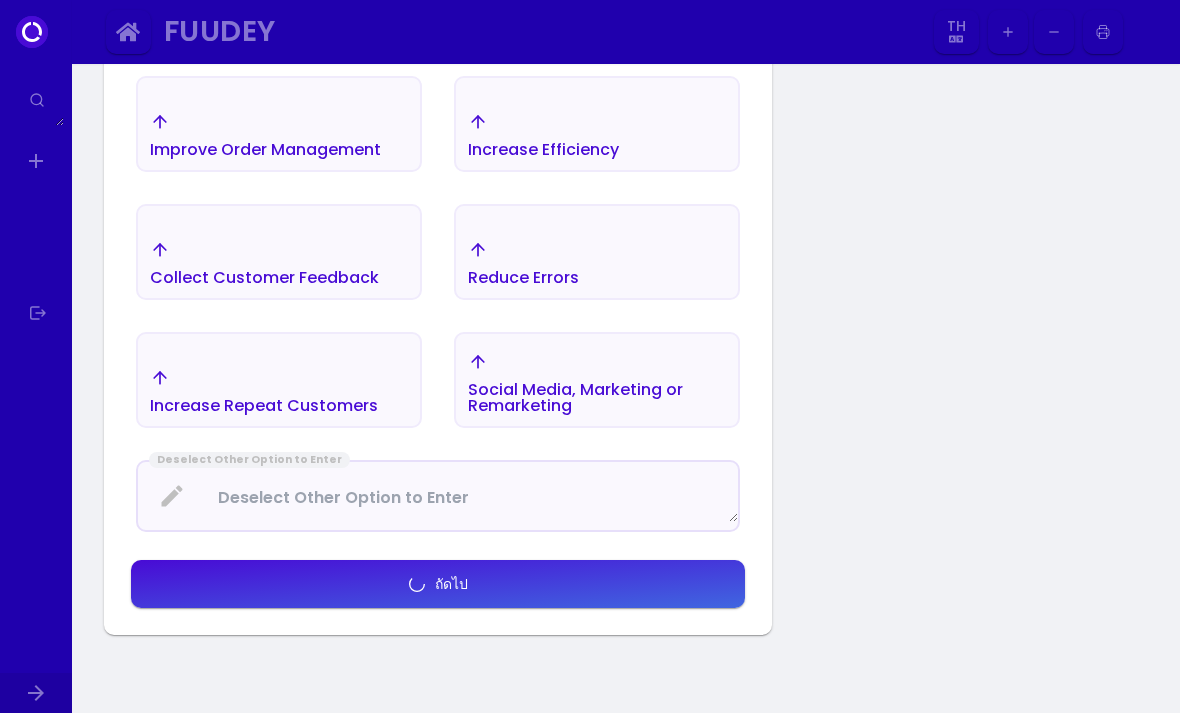 select on "th" 